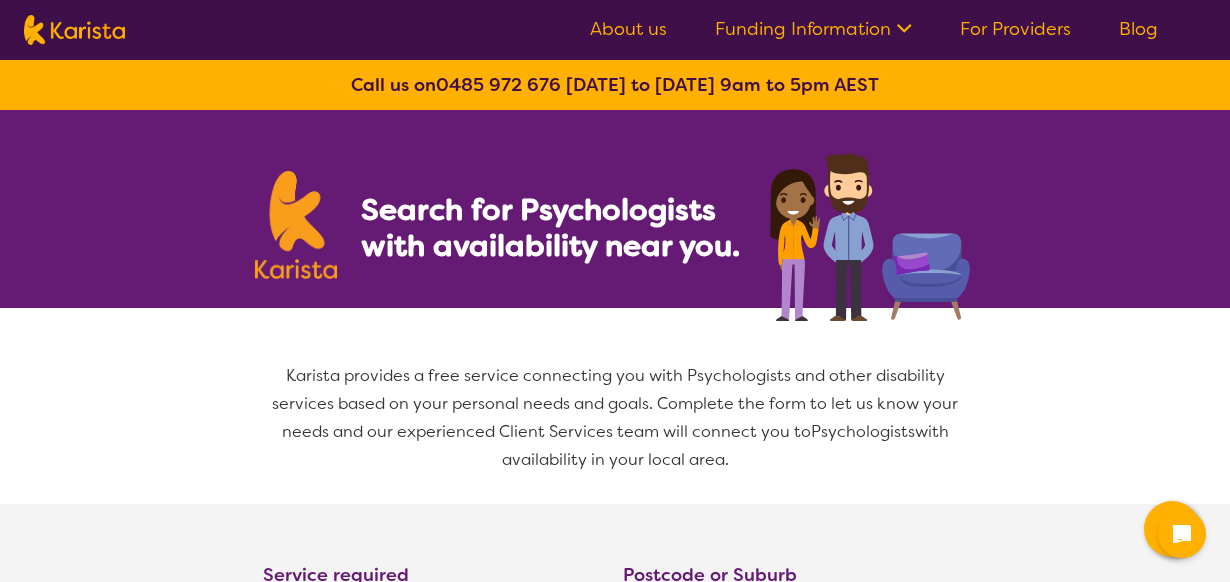 select on "Psychology" 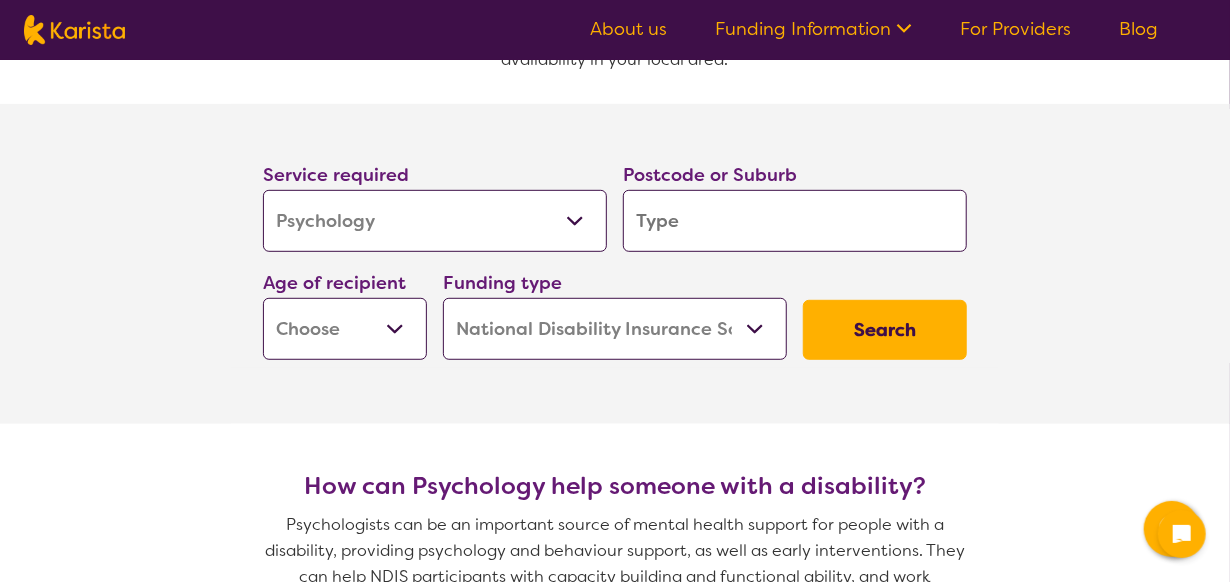 drag, startPoint x: 0, startPoint y: 0, endPoint x: 668, endPoint y: 219, distance: 702.9829 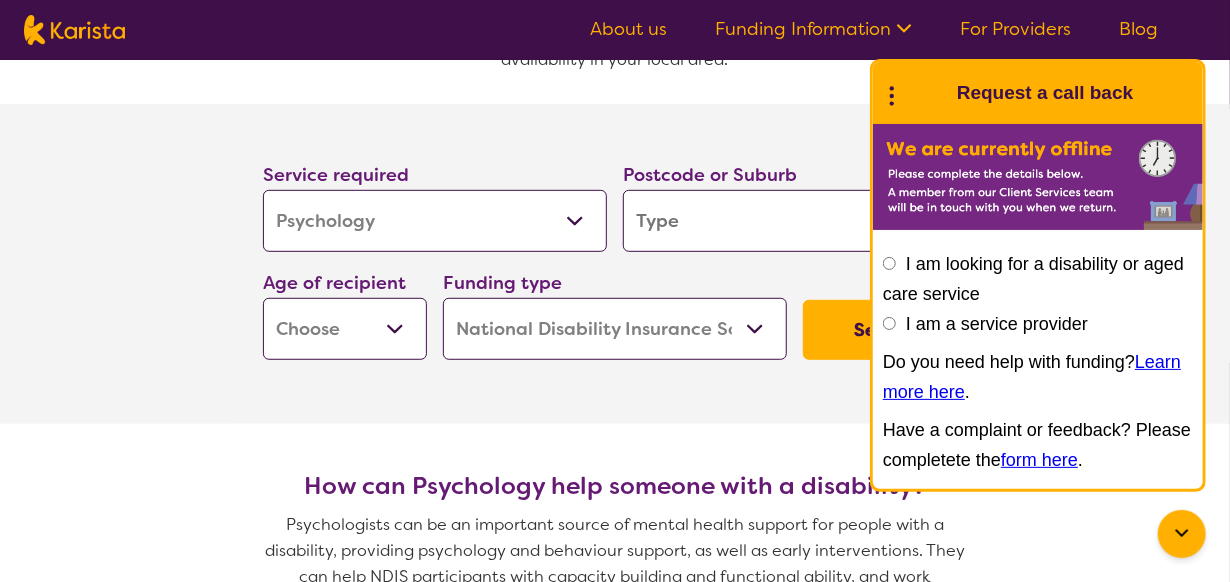 click on "Funding type Home Care Package (HCP) National Disability Insurance Scheme (NDIS) I don't know" at bounding box center [615, 314] 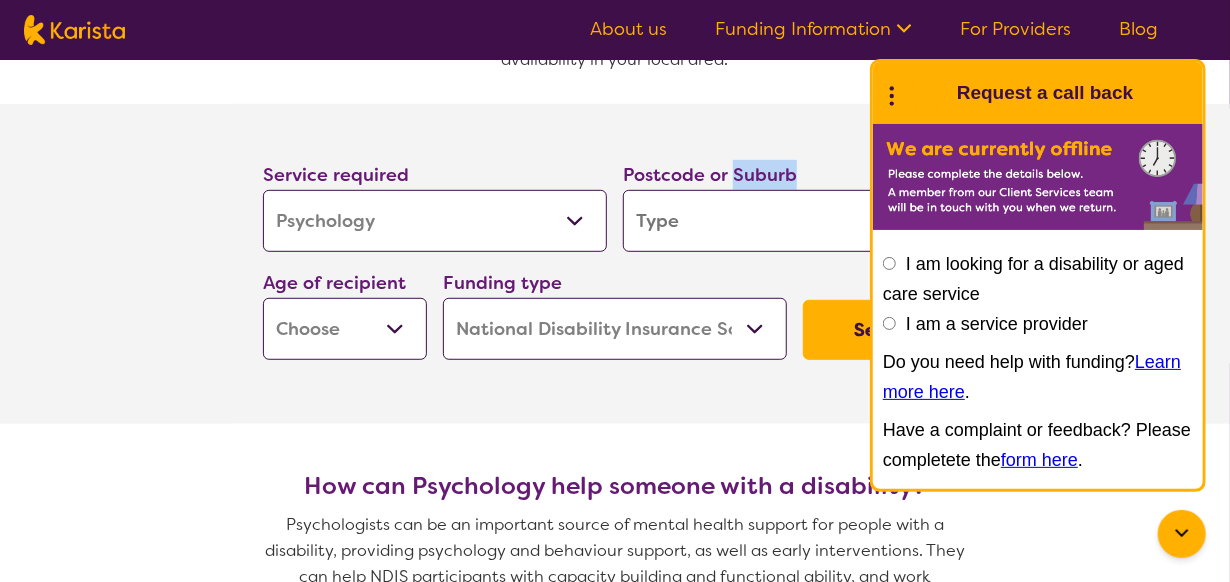 click on "Service required Allied Health Assistant Assessment ([MEDICAL_DATA] or [MEDICAL_DATA]) Behaviour support Counselling Dietitian Domestic and home help Employment Support Exercise physiology Home Care Package Provider Key Worker NDIS Plan management NDIS Support Coordination Nursing services [MEDICAL_DATA] Personal care Physiotherapy [MEDICAL_DATA] Psychology Psychosocial Recovery Coach Respite [MEDICAL_DATA] Support worker Supported accommodation Postcode or Suburb Age of recipient Early Childhood - 0 to 9 Child - 10 to 11 Adolescent - 12 to 17 Adult - 18 to 64 Aged - [DEMOGRAPHIC_DATA]+ Funding type Home Care Package (HCP) National Disability Insurance Scheme (NDIS) I don't know Search" at bounding box center (615, 236) 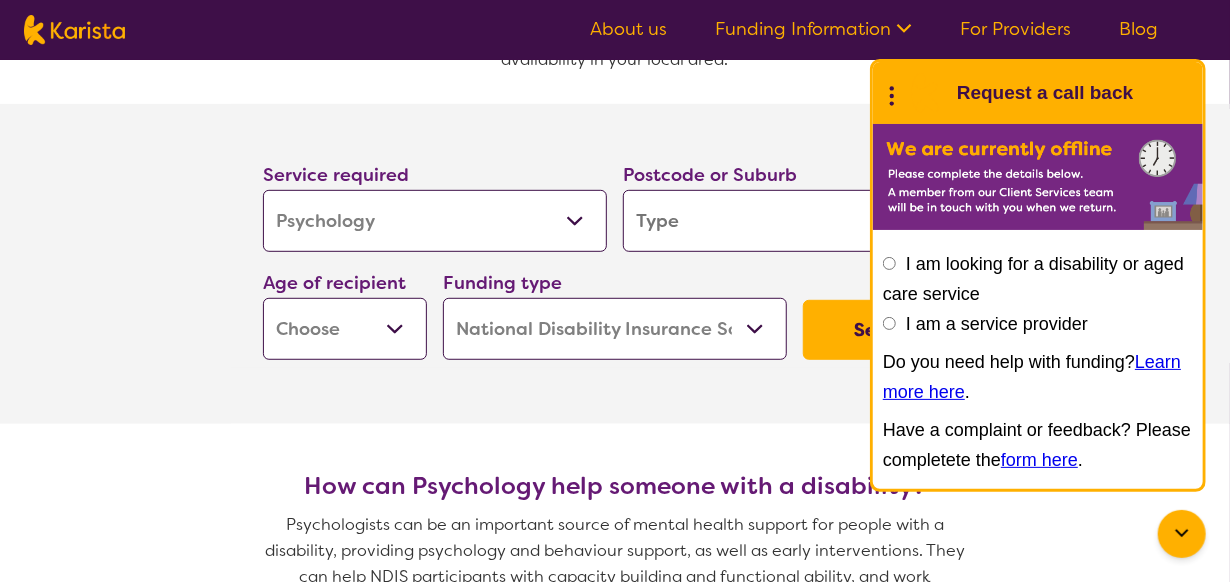 click on "How can Psychology help someone with a disability? Psychologists can be an important source of mental health support for people with a disability, providing psychology and behaviour support, as well as early interventions. They can help NDIS participants with capacity building and functional ability, and work collaboratively with other supports to achieve common goals. Does the NDIS provide funding for Psychology services? The NDIS funds psychological support services to help individuals with disabilities develop their skills and improve their independence. Psychologists working within the NDIS framework are focused on capacity building, helping participants enhance their decision-making skills and promote greater independence. This can include psychological assessments, [MEDICAL_DATA], and other forms of psychological support tailored to individual needs.
People with  psychosocial disabilities  resulting from mental health conditions may qualify for the  NDIS" at bounding box center (615, 1031) 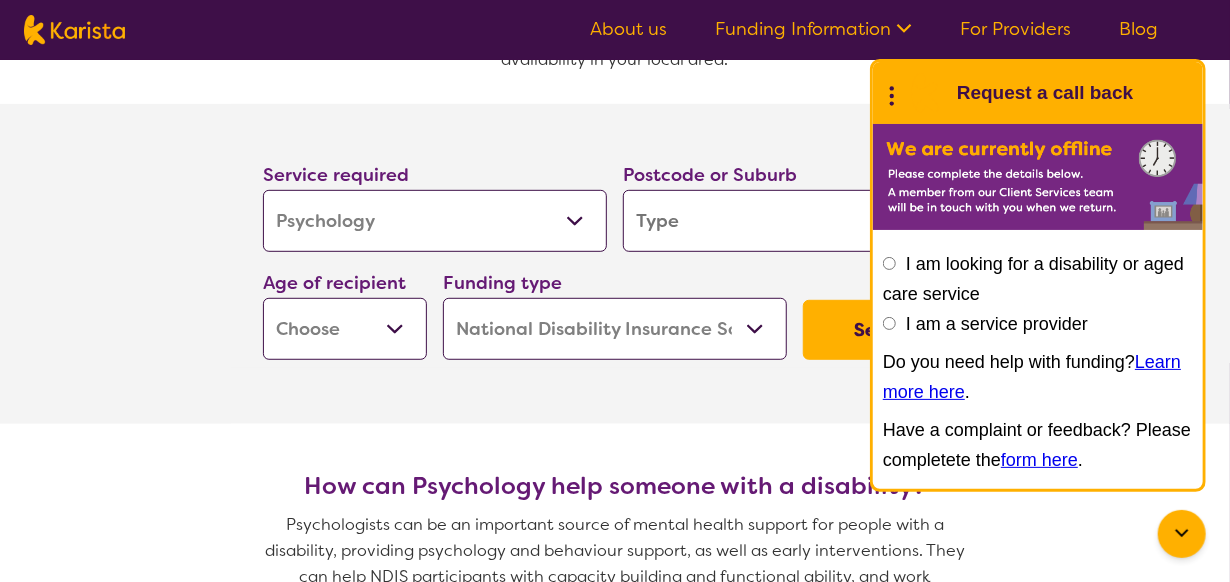 click on "Allied Health Assistant Assessment ([MEDICAL_DATA] or [MEDICAL_DATA]) Behaviour support Counselling Dietitian Domestic and home help Employment Support Exercise physiology Home Care Package Provider Key Worker NDIS Plan management NDIS Support Coordination Nursing services [MEDICAL_DATA] Personal care Physiotherapy [MEDICAL_DATA] Psychology Psychosocial Recovery Coach Respite [MEDICAL_DATA] Support worker Supported accommodation" at bounding box center [435, 221] 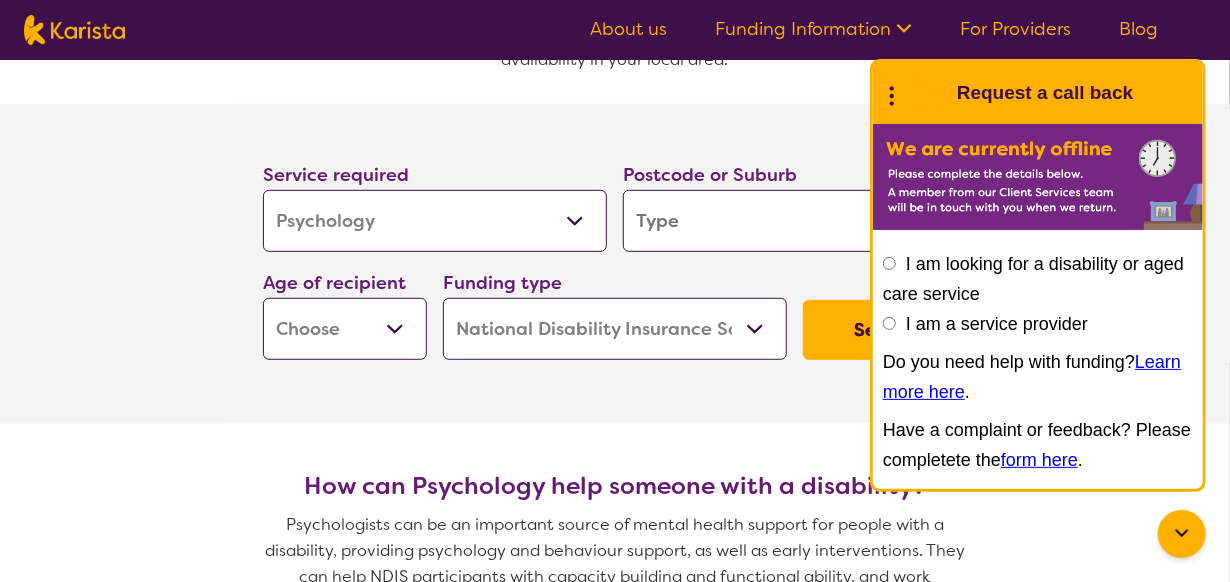 click on "Funding type Home Care Package (HCP) National Disability Insurance Scheme (NDIS) I don't know" at bounding box center [615, 314] 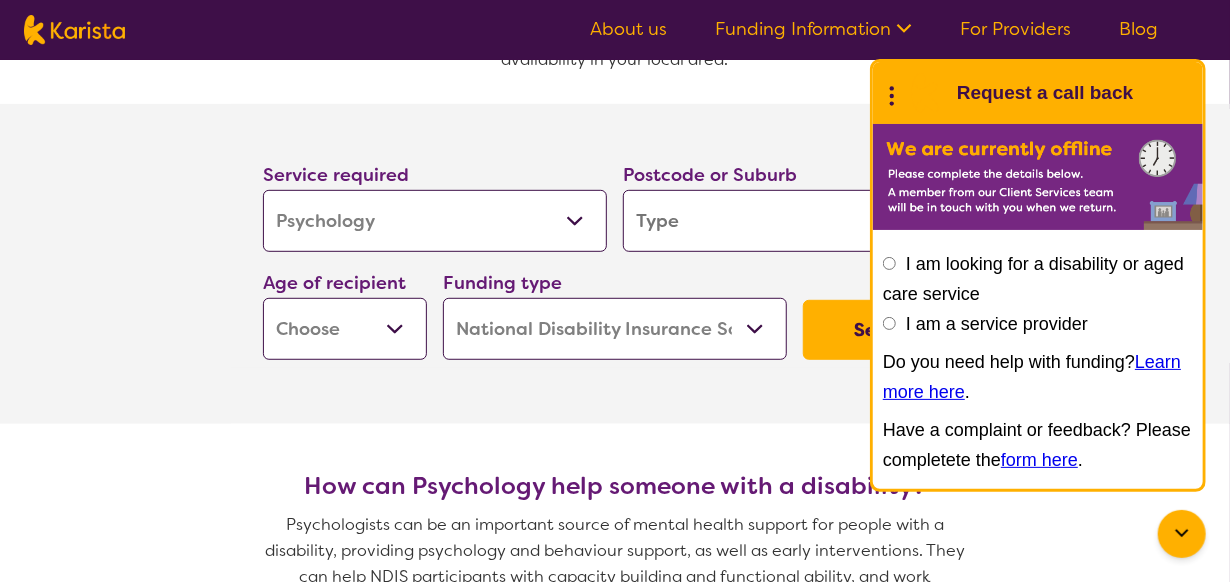 click at bounding box center (795, 221) 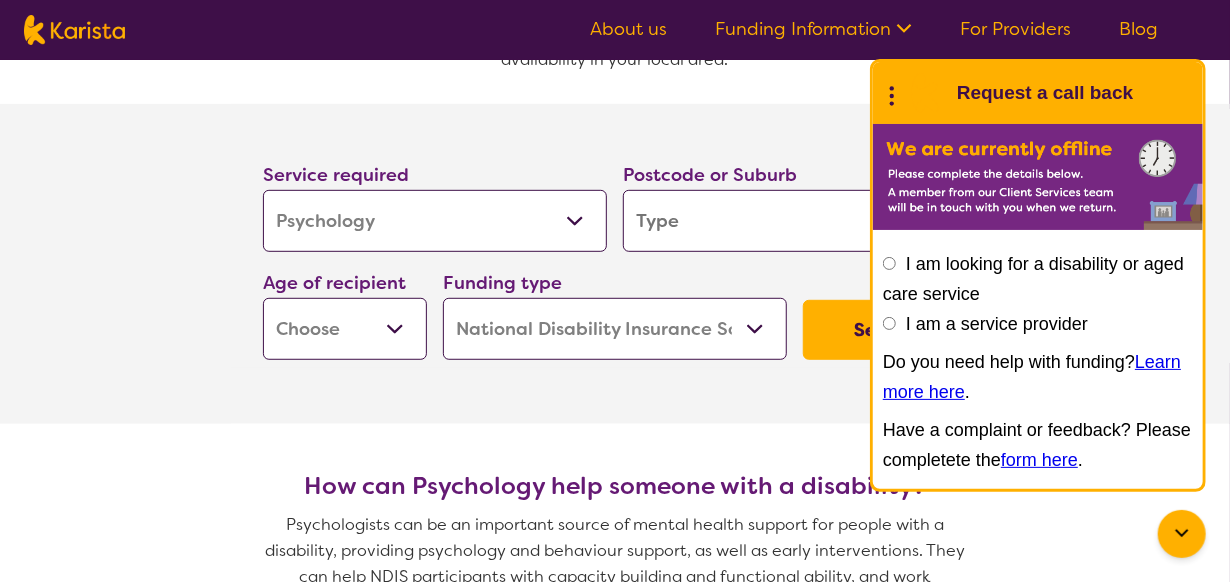 drag, startPoint x: 1122, startPoint y: 523, endPoint x: 1208, endPoint y: 86, distance: 445.38187 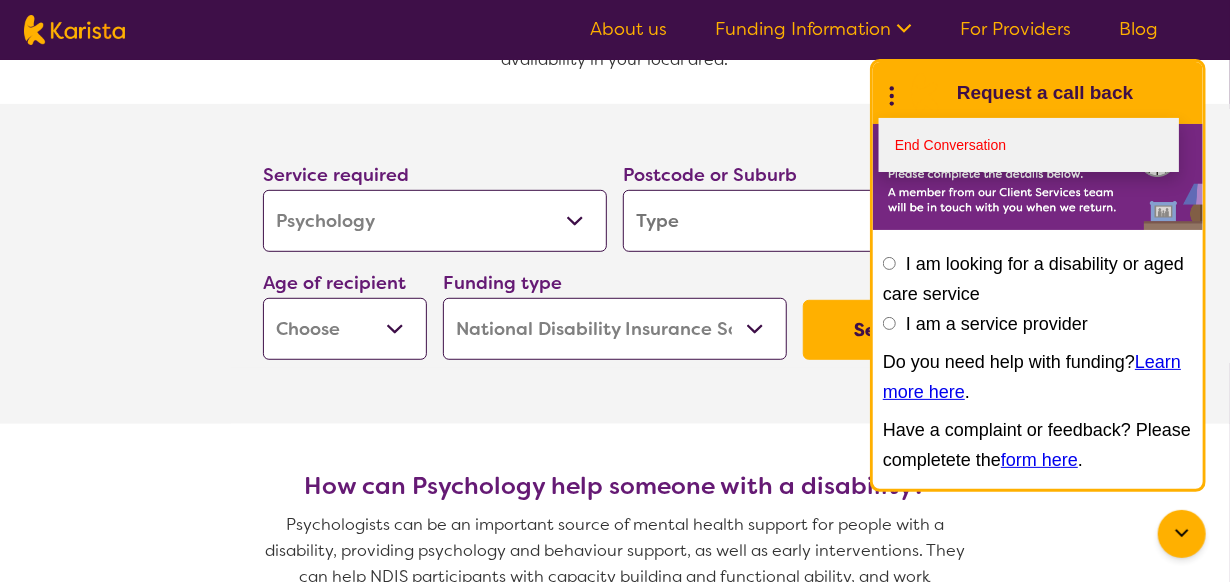 click on "End Conversation" at bounding box center (1029, 145) 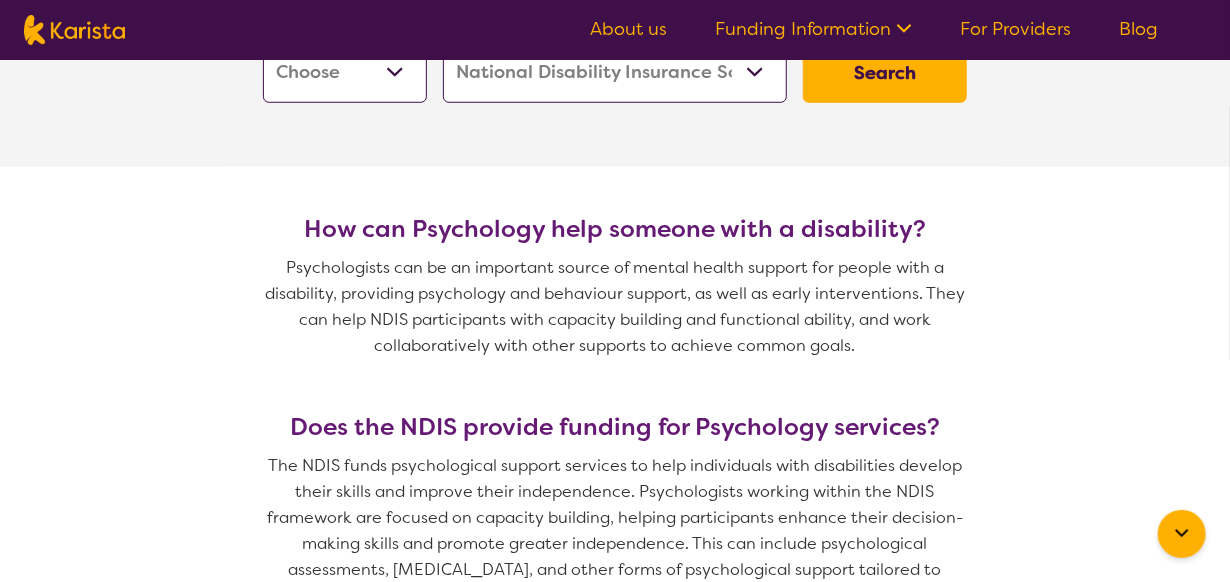 scroll, scrollTop: 448, scrollLeft: 0, axis: vertical 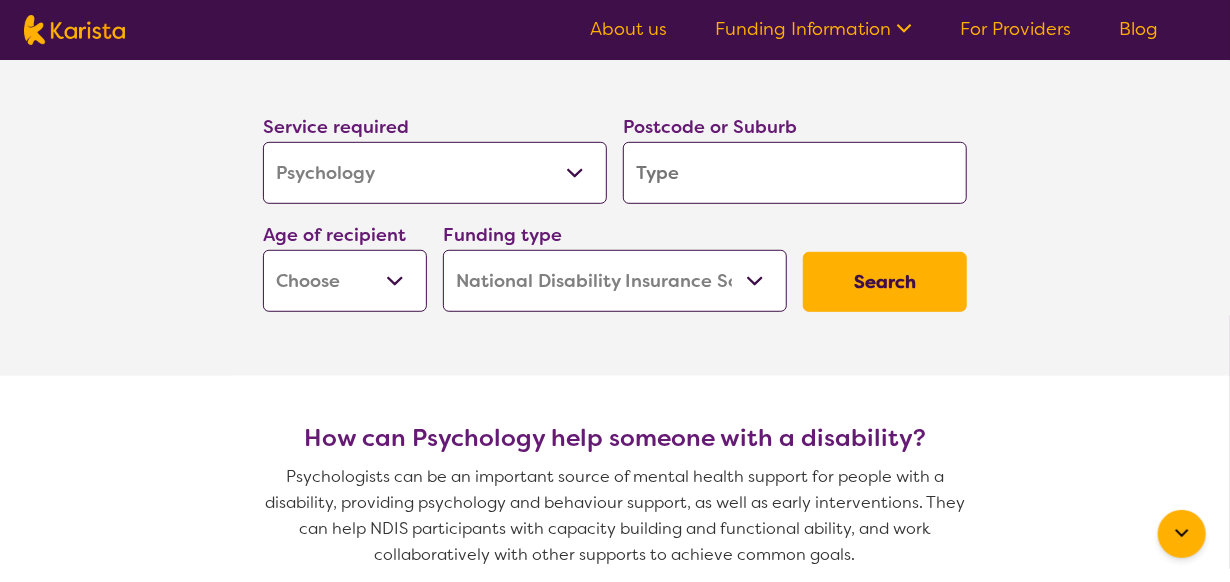 click at bounding box center (795, 173) 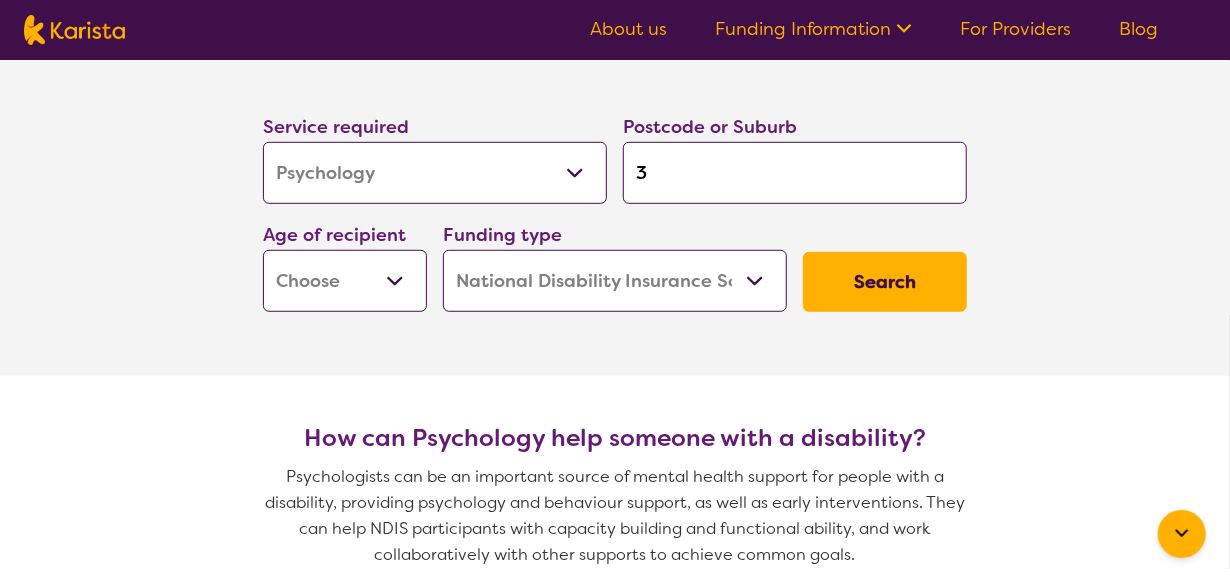 type on "31" 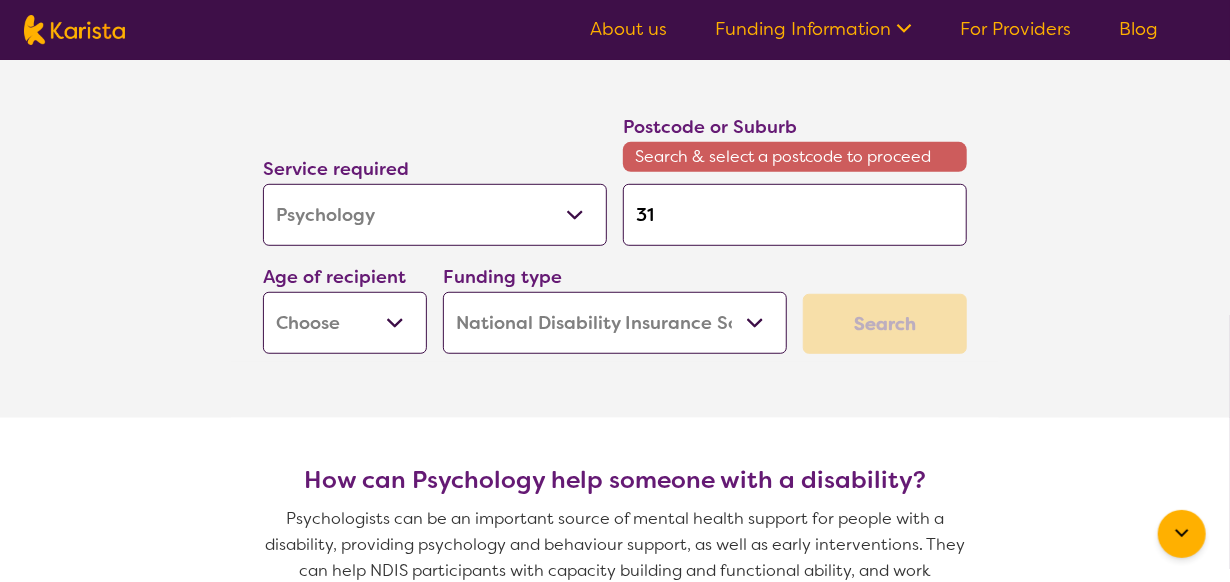 type on "312" 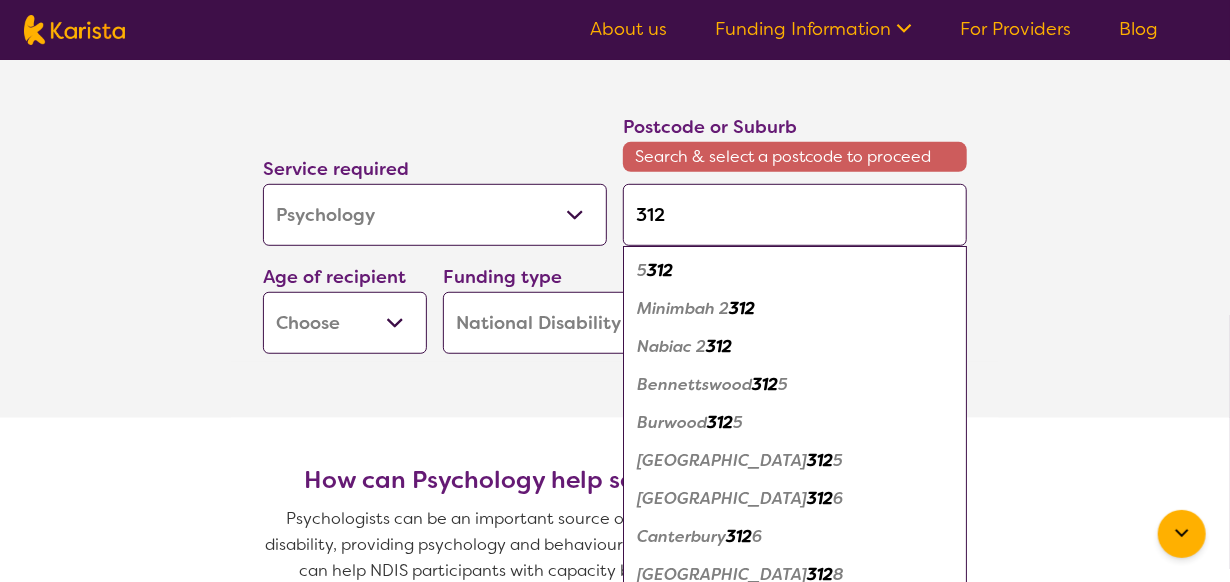 type on "3128" 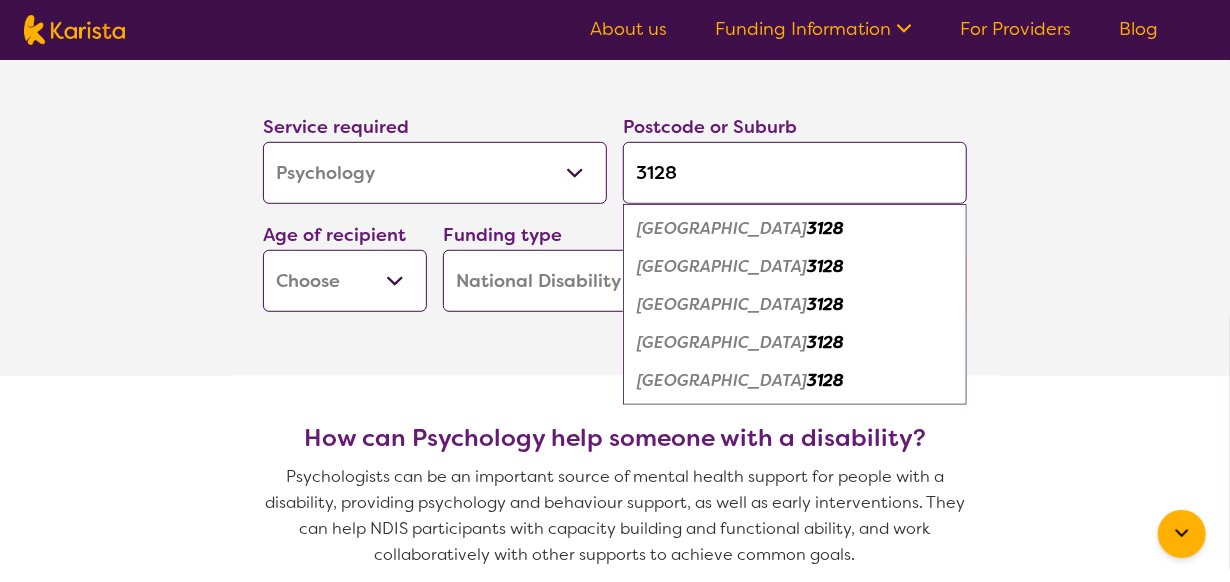 type on "3128" 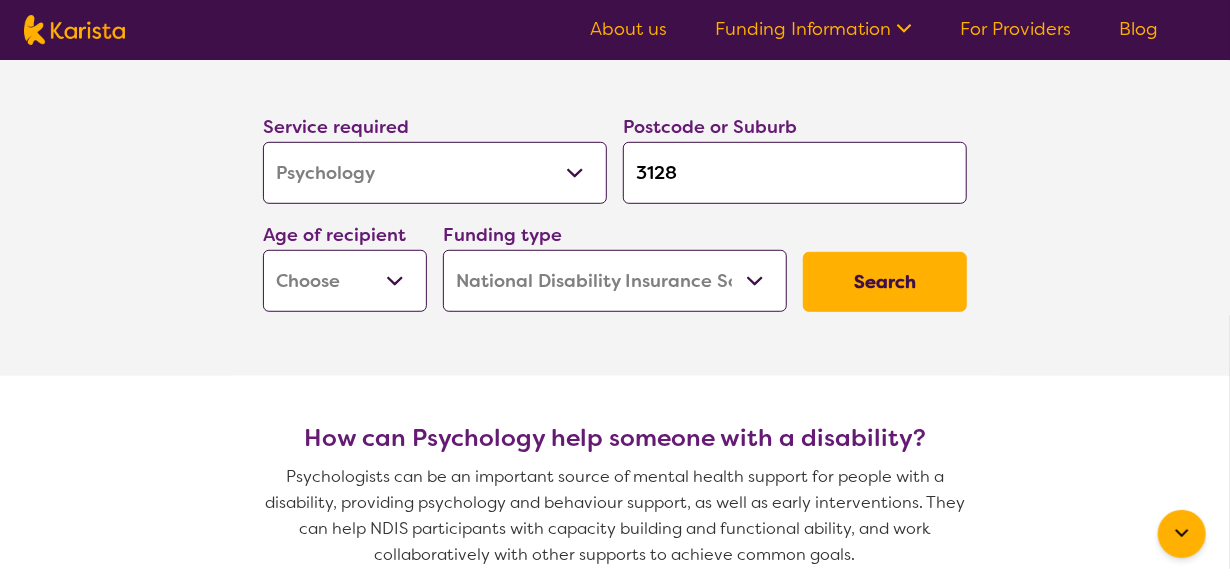 click on "Early Childhood - 0 to 9 Child - 10 to 11 Adolescent - 12 to 17 Adult - 18 to 64 Aged - [DEMOGRAPHIC_DATA]+" at bounding box center (345, 281) 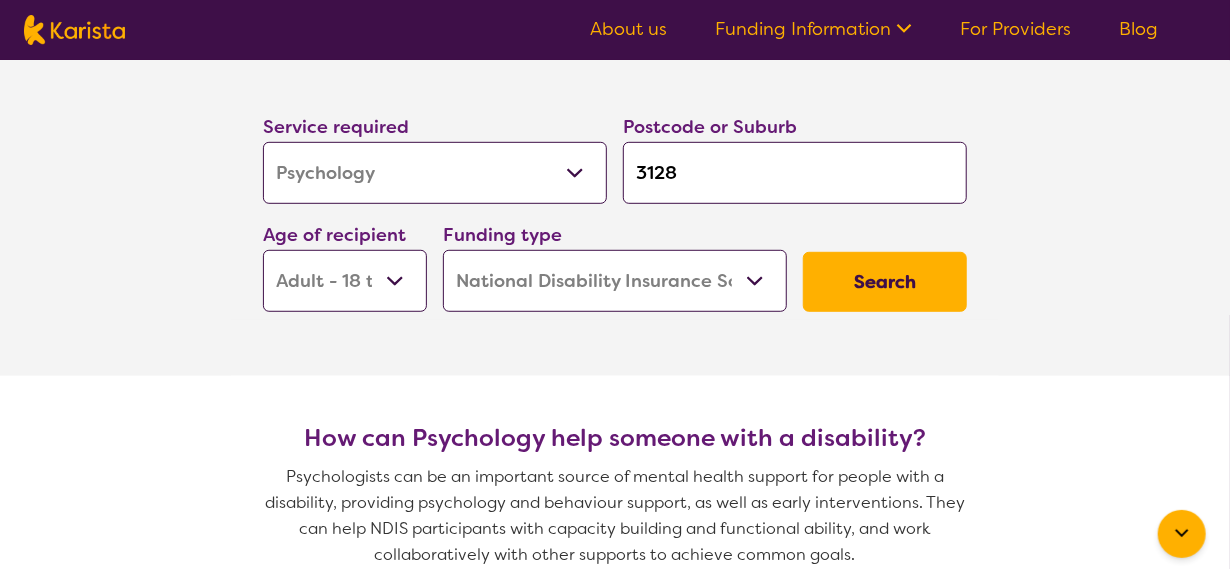 click on "Early Childhood - 0 to 9 Child - 10 to 11 Adolescent - 12 to 17 Adult - 18 to 64 Aged - [DEMOGRAPHIC_DATA]+" at bounding box center (345, 281) 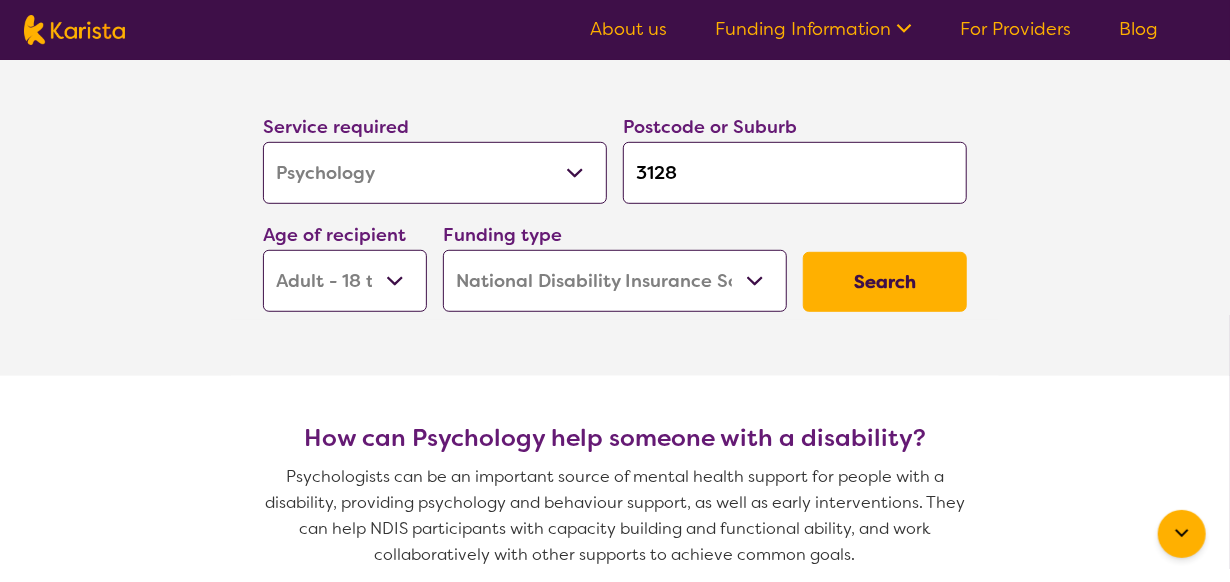 select on "AD" 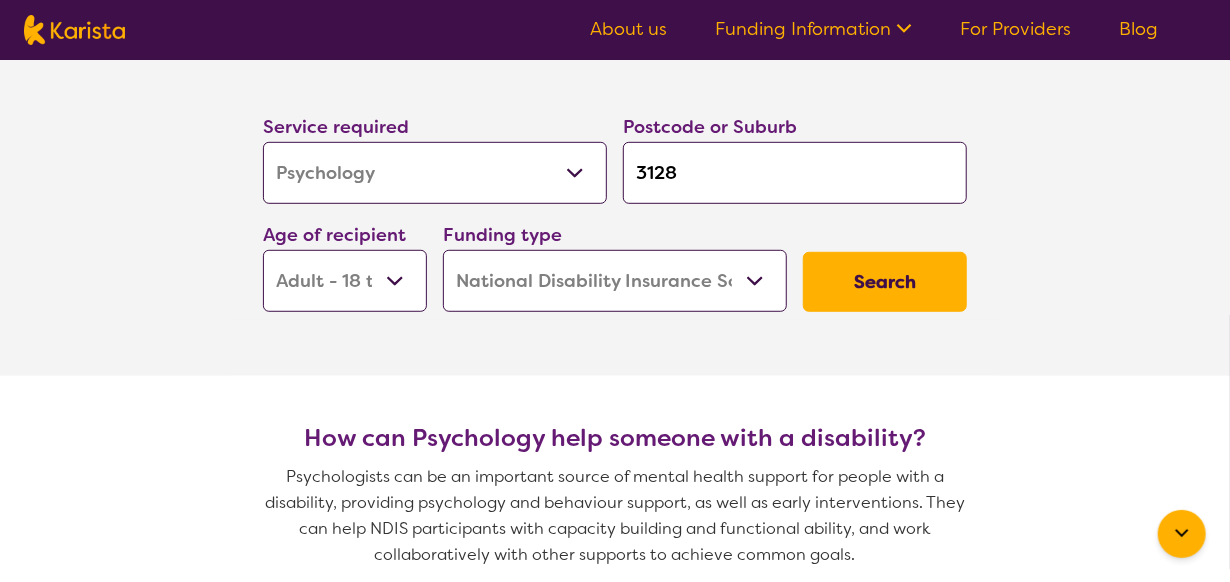 click on "Search" at bounding box center [885, 282] 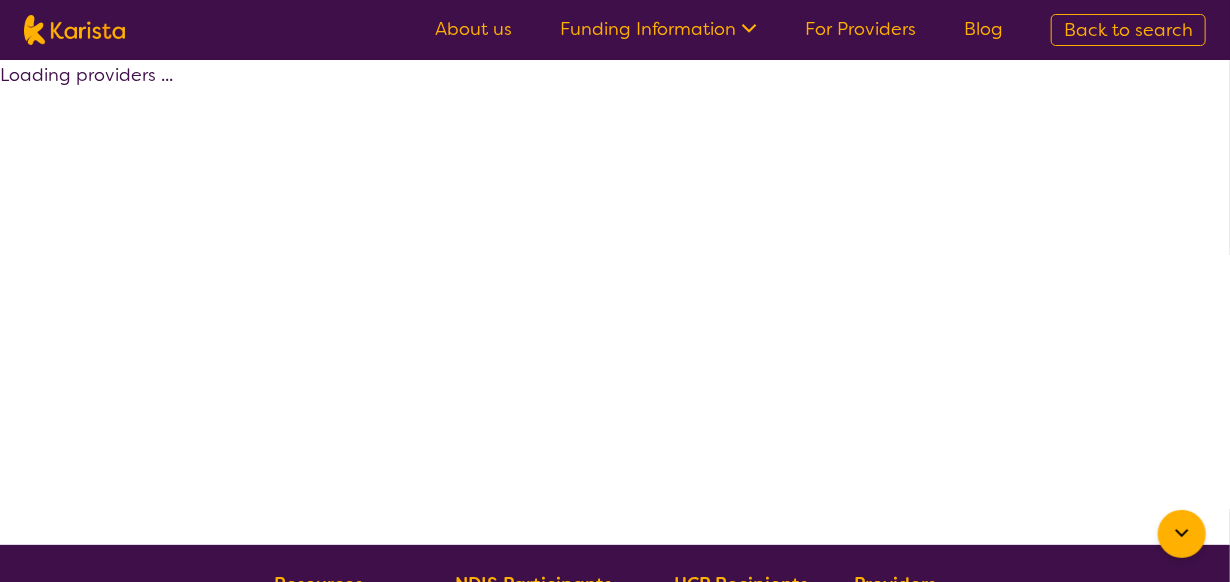 select on "by_score" 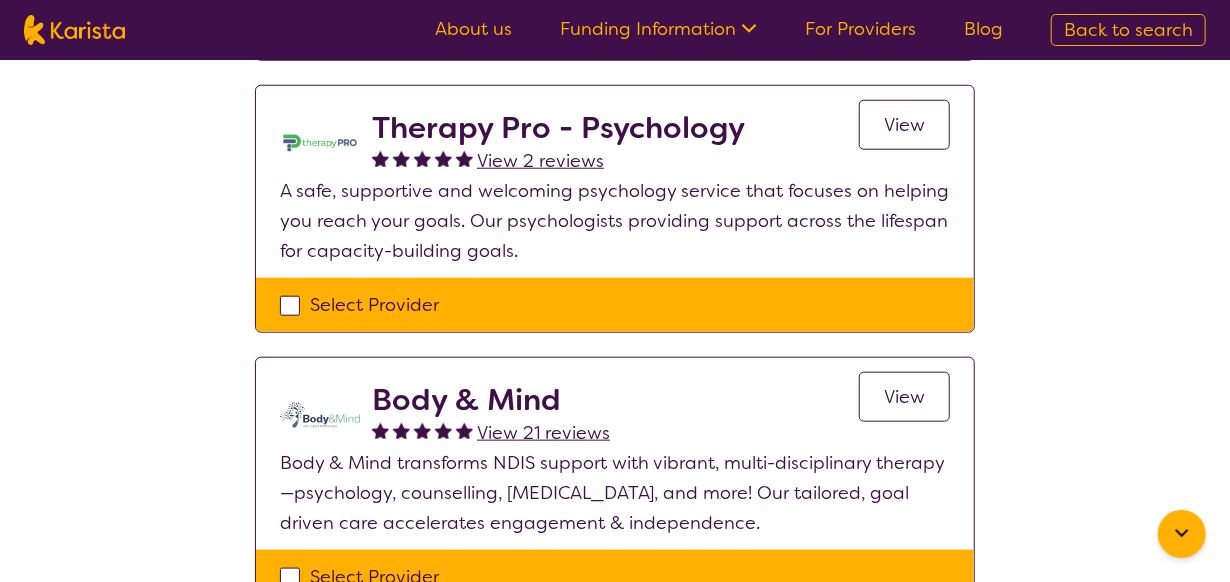 scroll, scrollTop: 800, scrollLeft: 0, axis: vertical 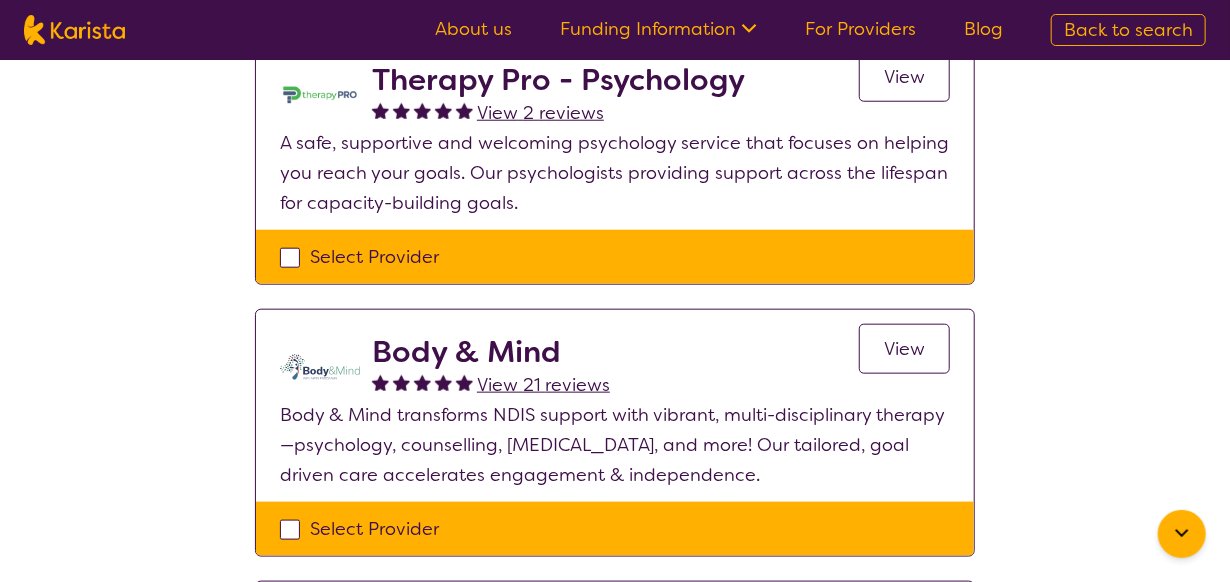 click on "Body & Mind" at bounding box center (491, 352) 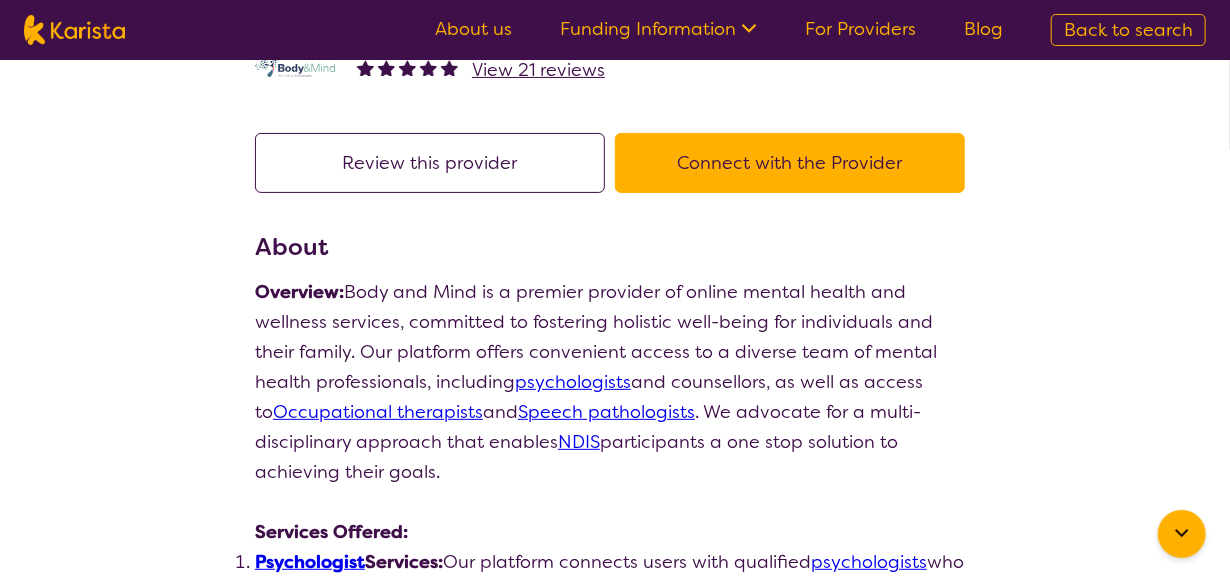 scroll, scrollTop: 300, scrollLeft: 0, axis: vertical 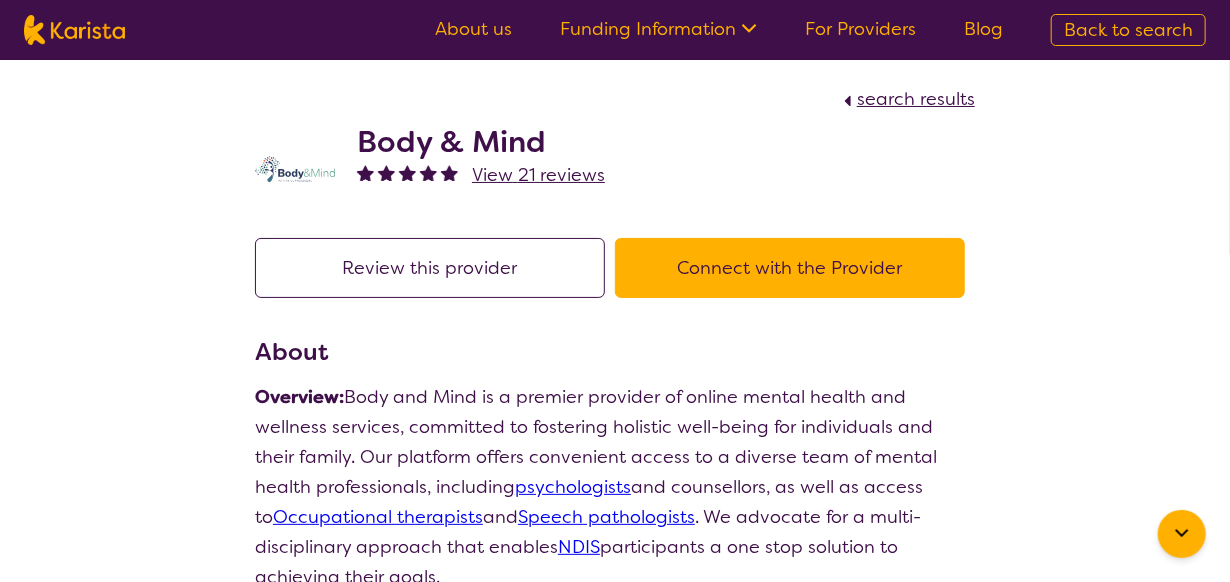 click on "Connect with the Provider" at bounding box center [790, 268] 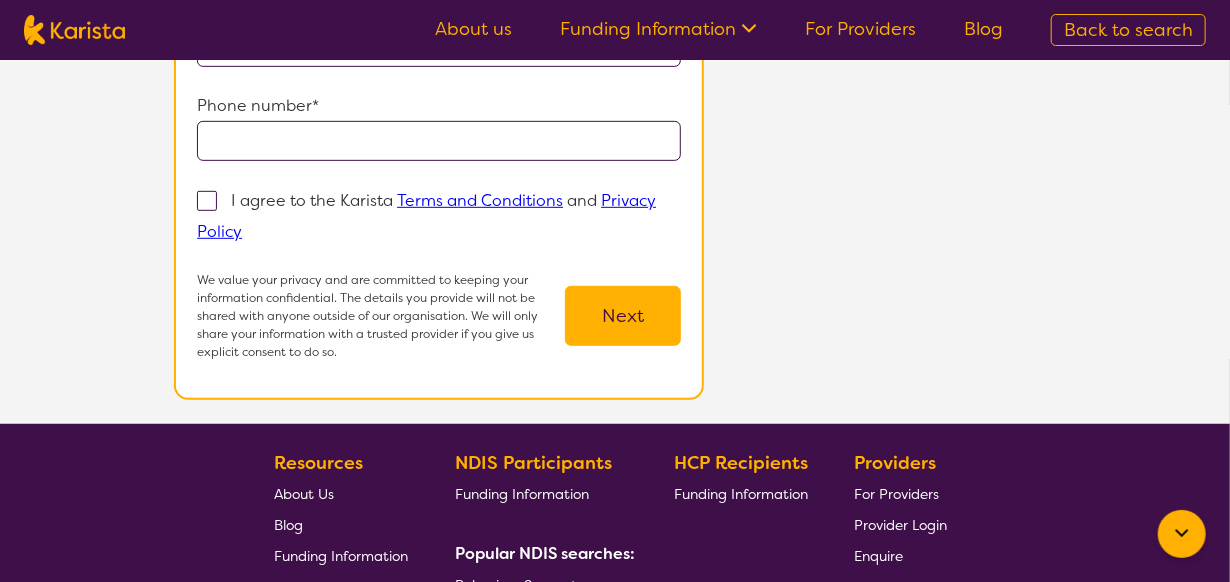 scroll, scrollTop: 200, scrollLeft: 0, axis: vertical 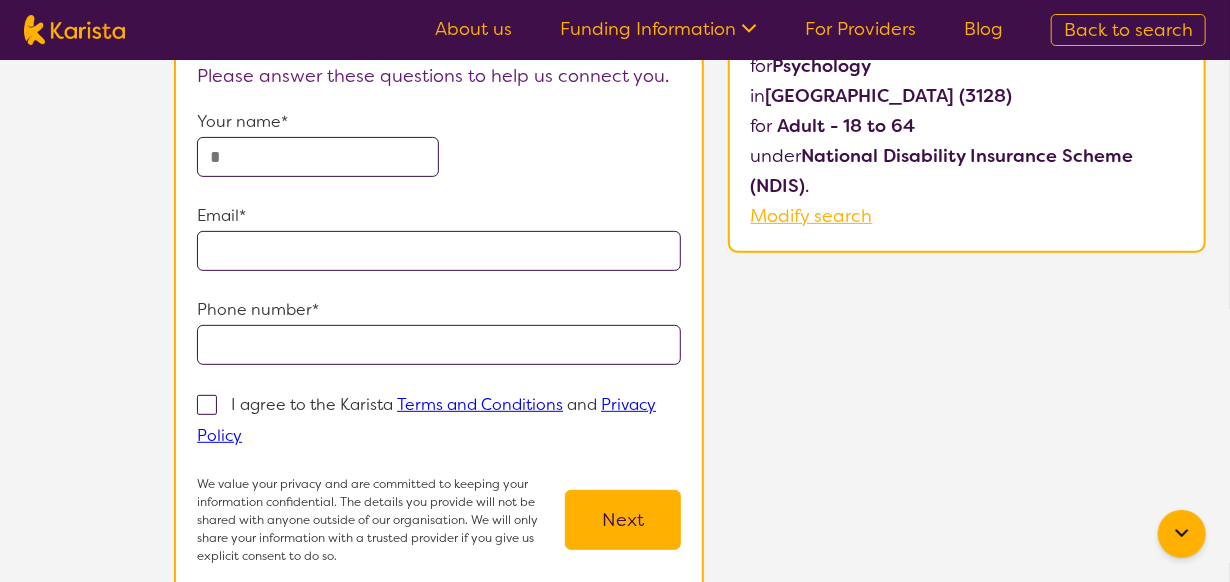 click at bounding box center [318, 157] 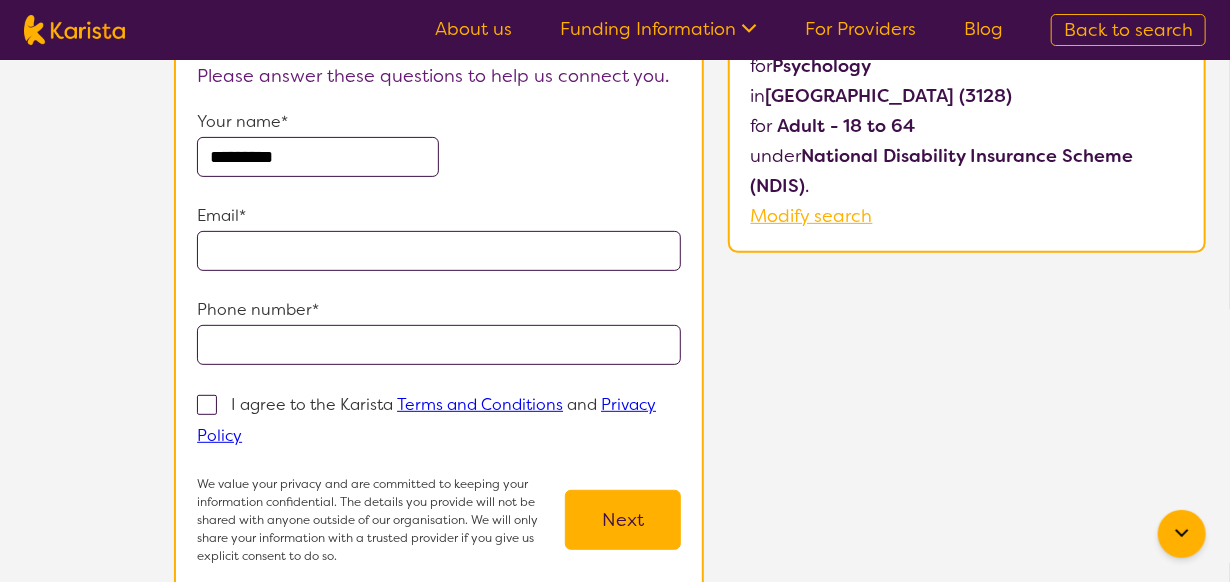type on "*********" 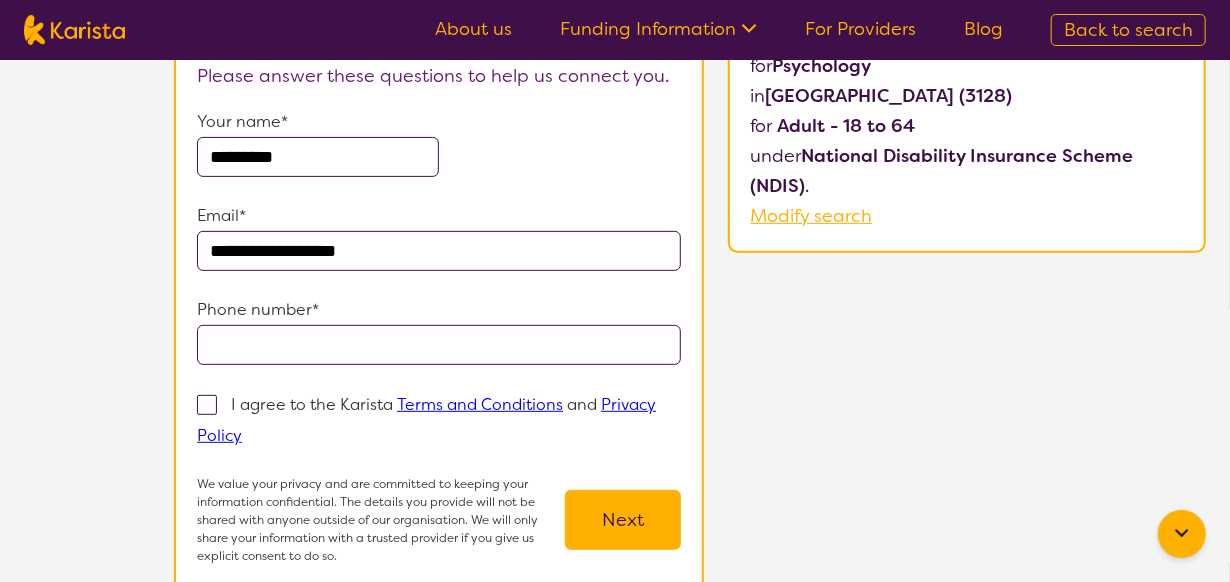 type on "**********" 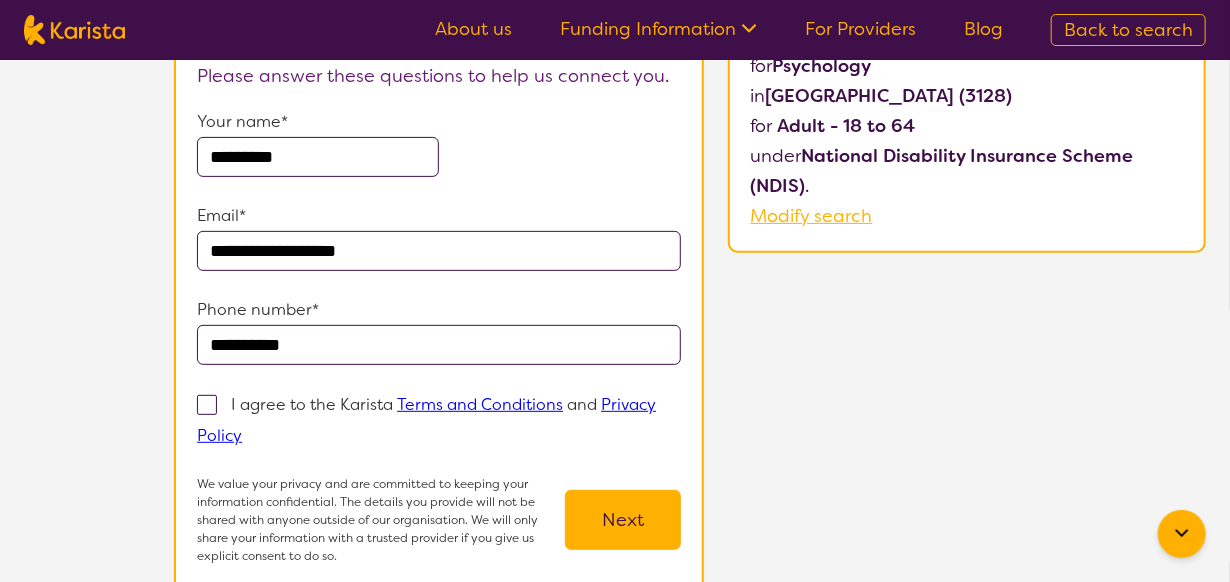 type on "**********" 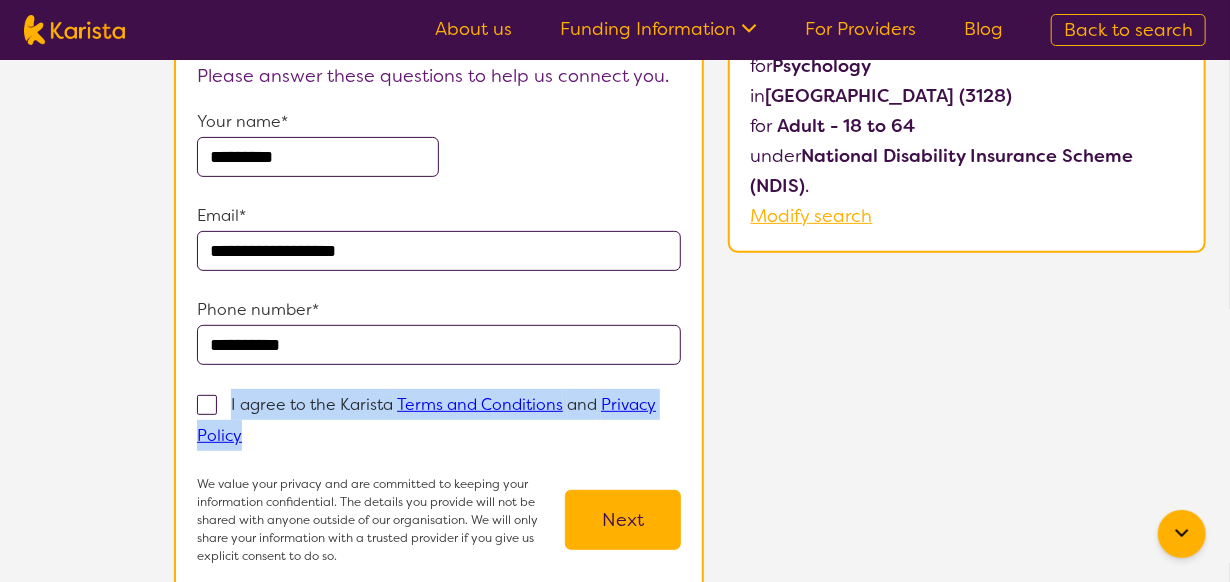 click on "Next" at bounding box center (623, 520) 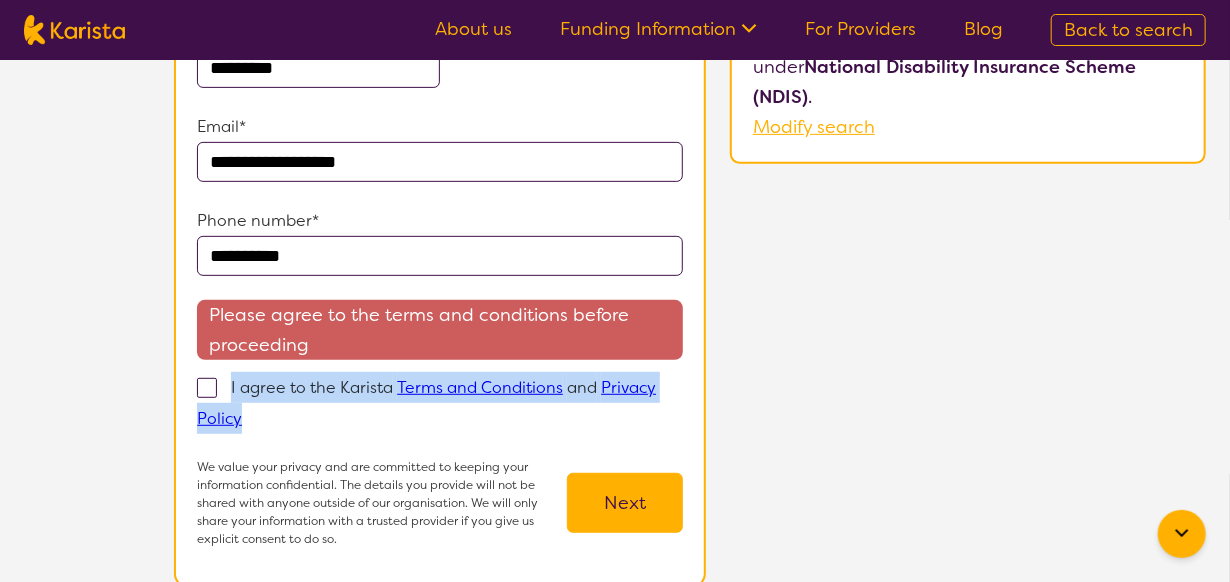scroll, scrollTop: 400, scrollLeft: 0, axis: vertical 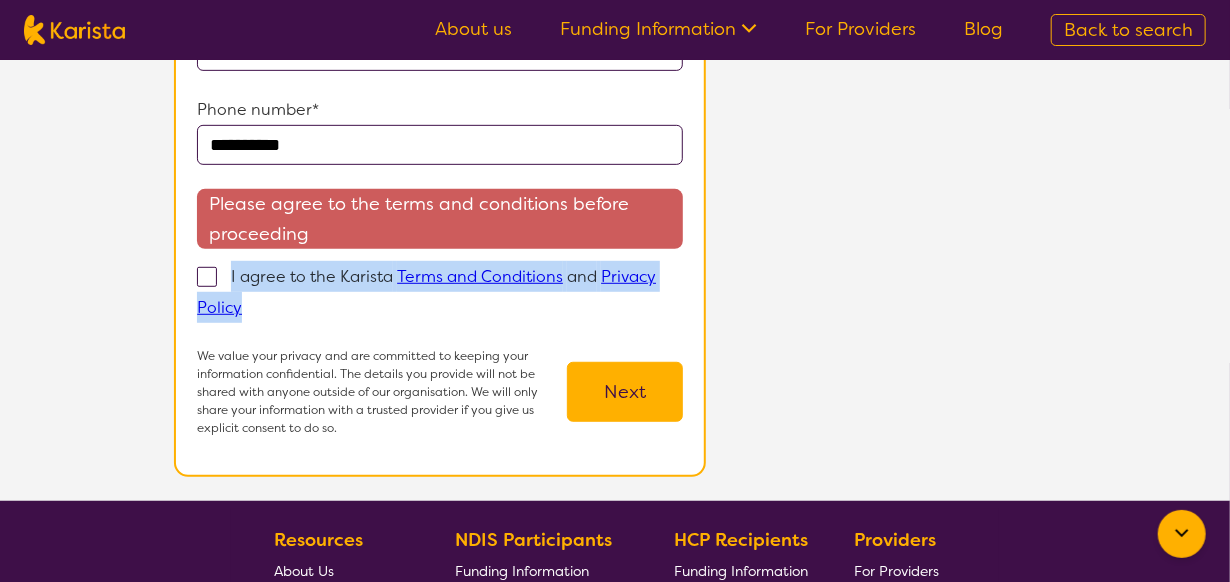 click at bounding box center [207, 277] 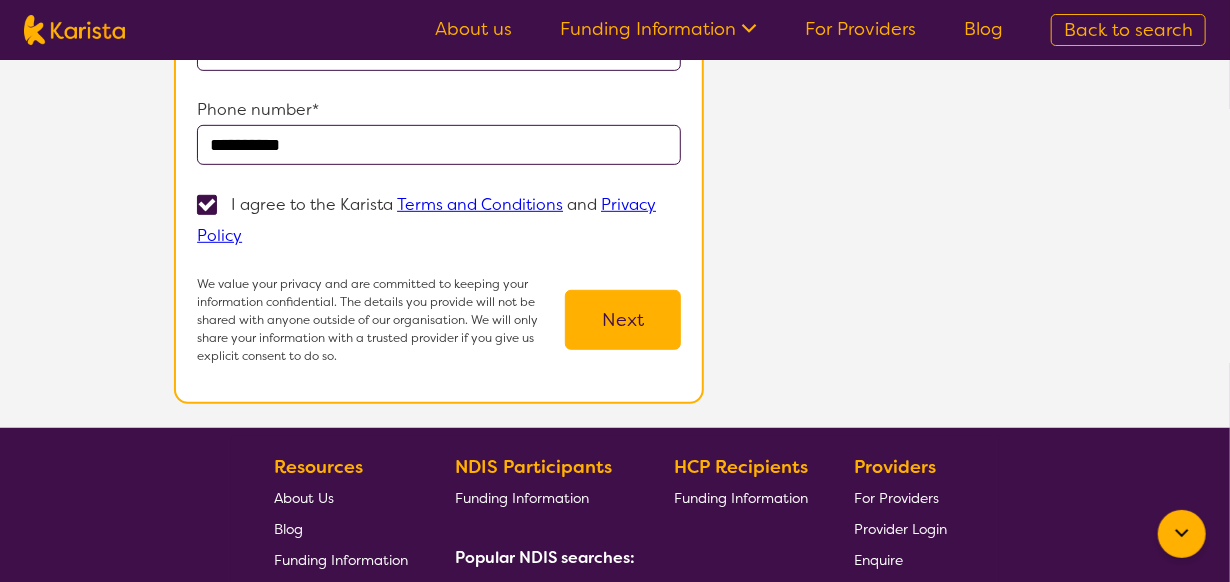 click on "Next" at bounding box center (623, 320) 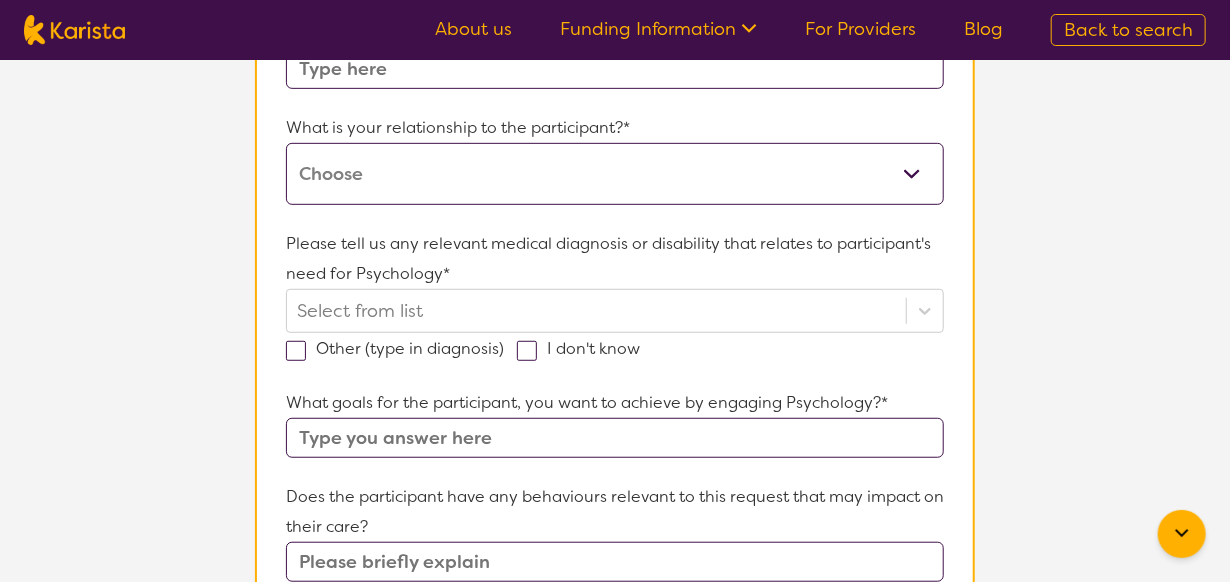 scroll, scrollTop: 0, scrollLeft: 0, axis: both 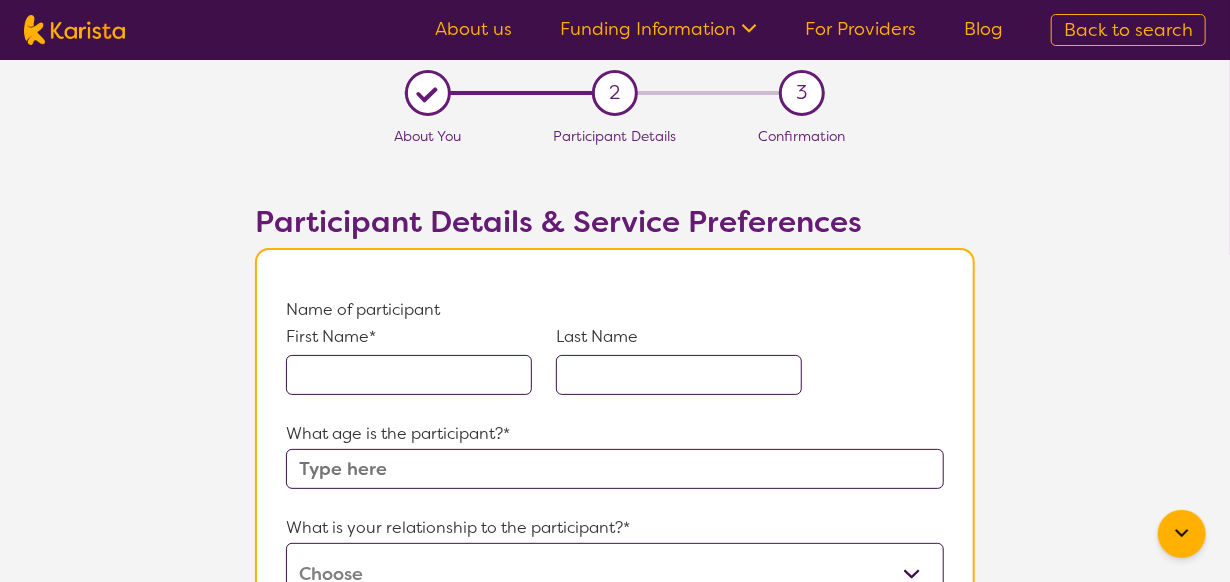 click at bounding box center [409, 375] 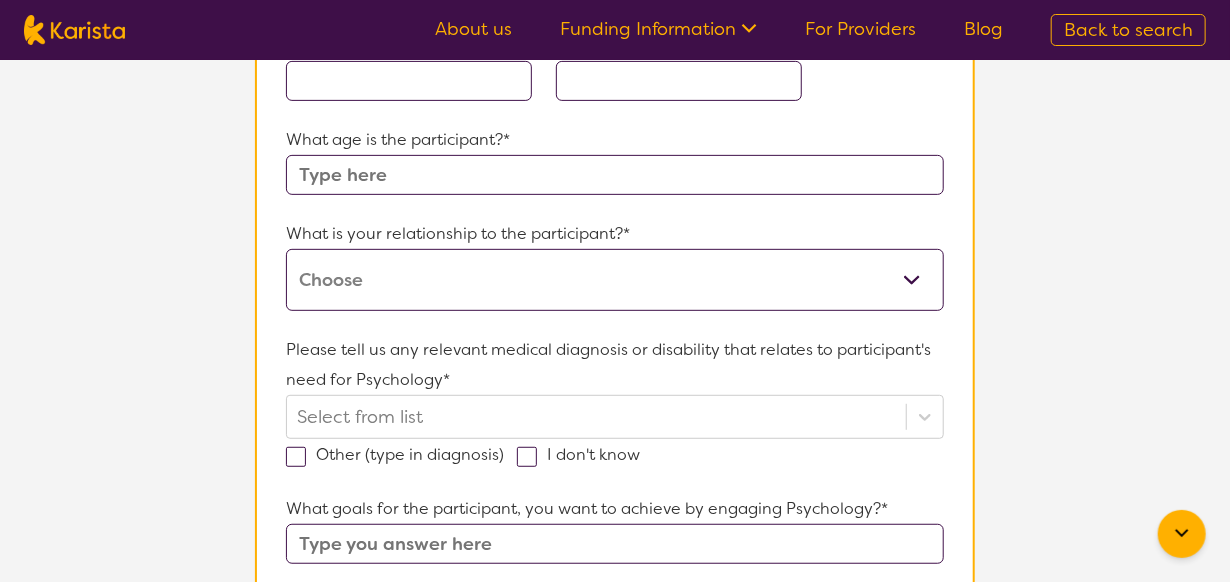 scroll, scrollTop: 0, scrollLeft: 0, axis: both 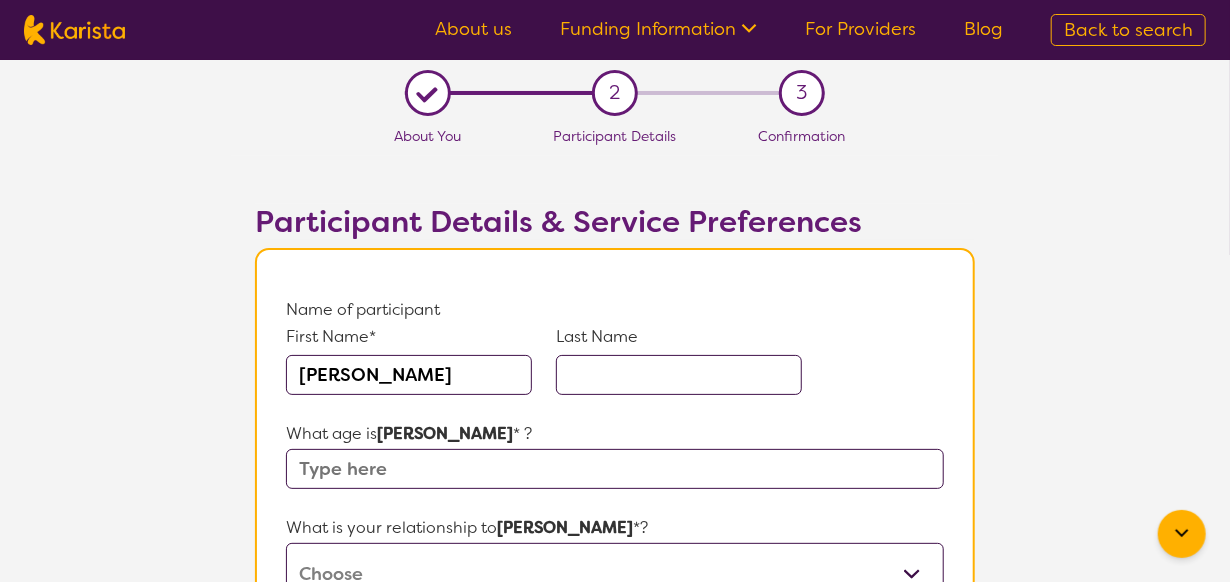 type on "[PERSON_NAME]" 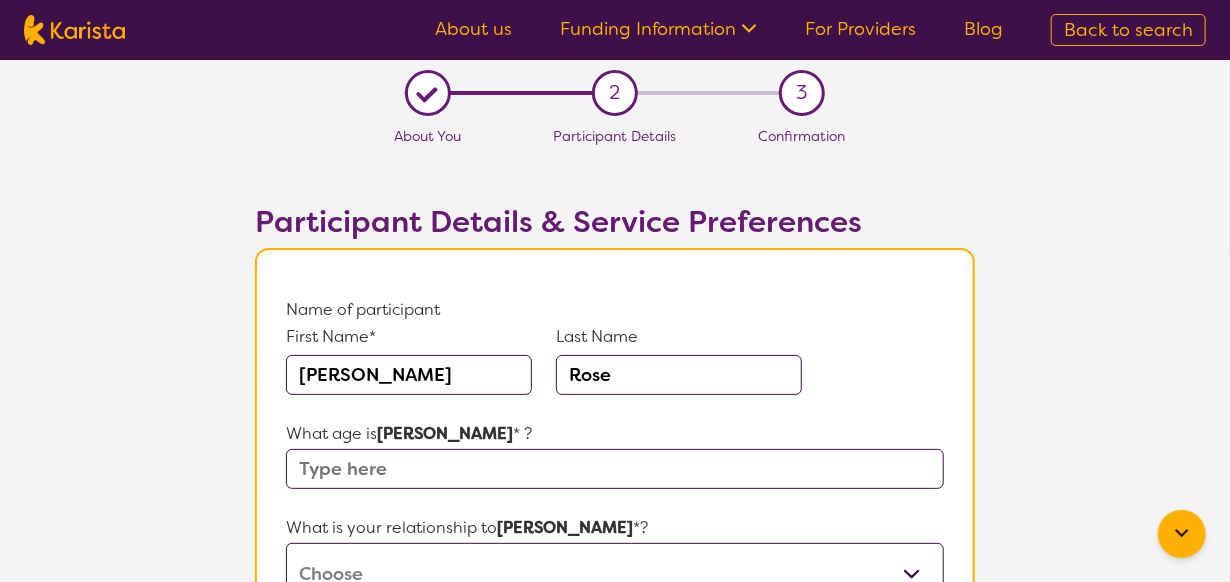type on "Rose" 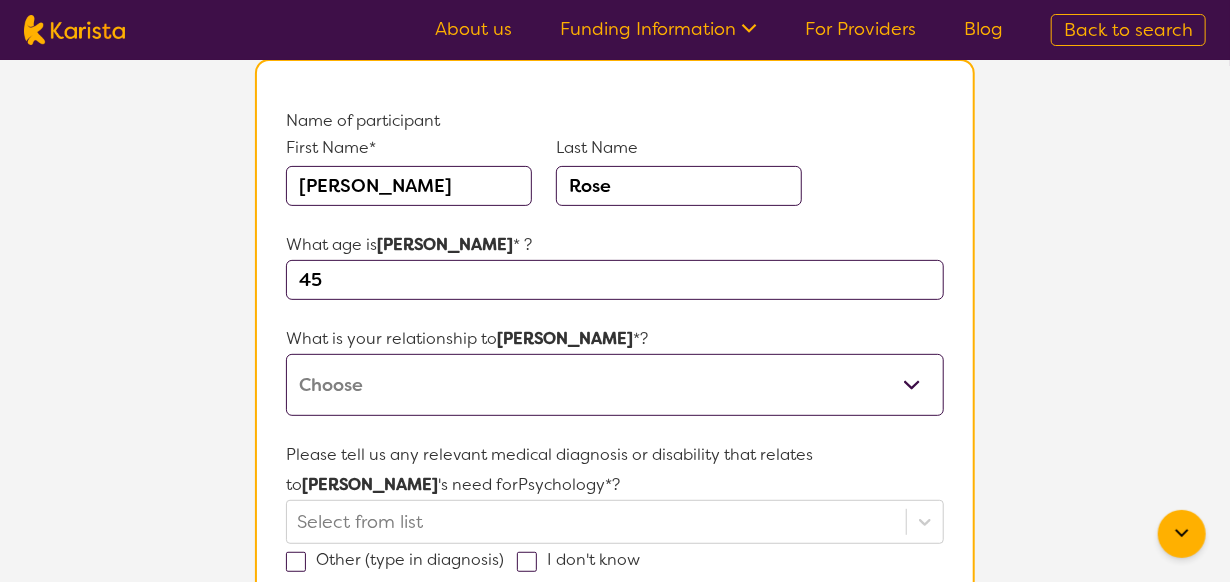 scroll, scrollTop: 200, scrollLeft: 0, axis: vertical 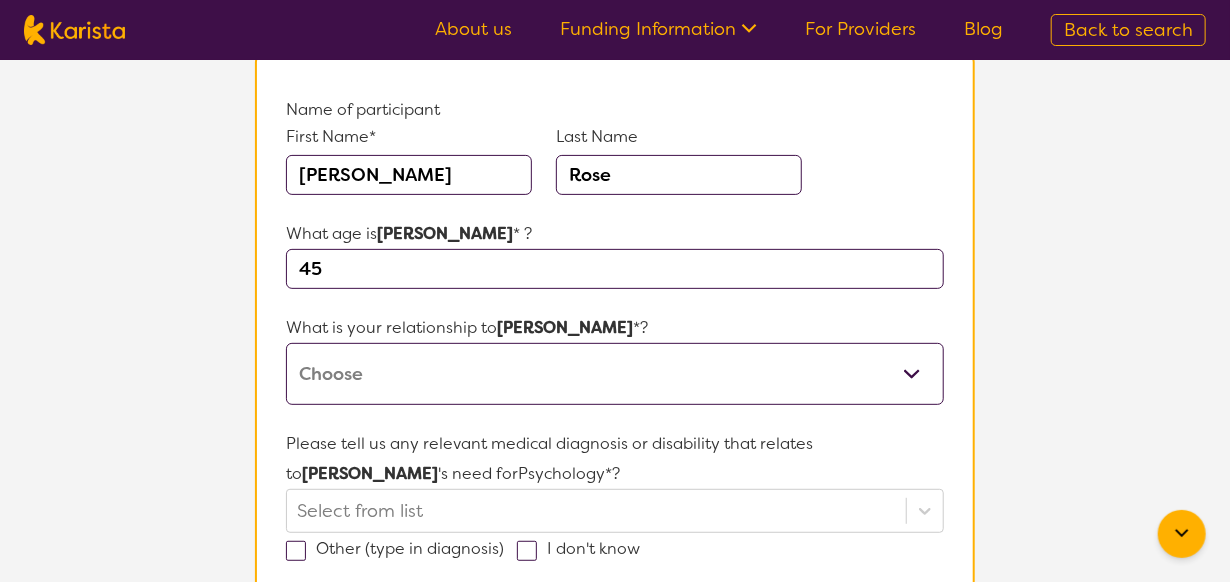 type on "45" 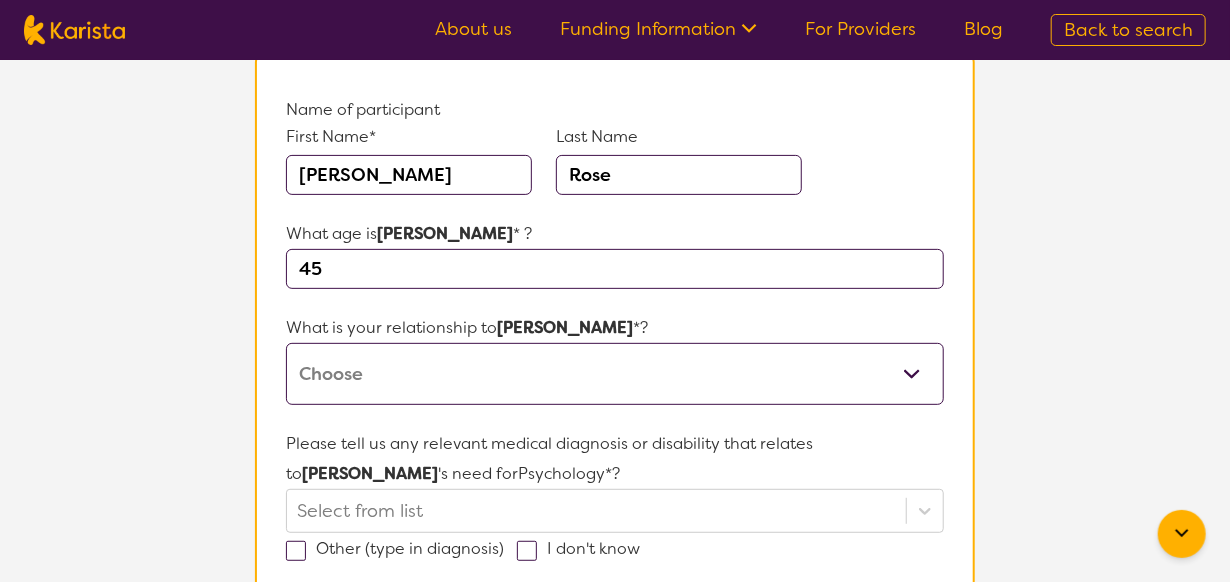 click on "This request is for myself I am their parent I am their child I am their spouse/partner I am their carer I am their Support Coordinator I am their Local Area Coordinator I am their Child Safety Officer I am their Aged Care Case Worker Other" at bounding box center [615, 374] 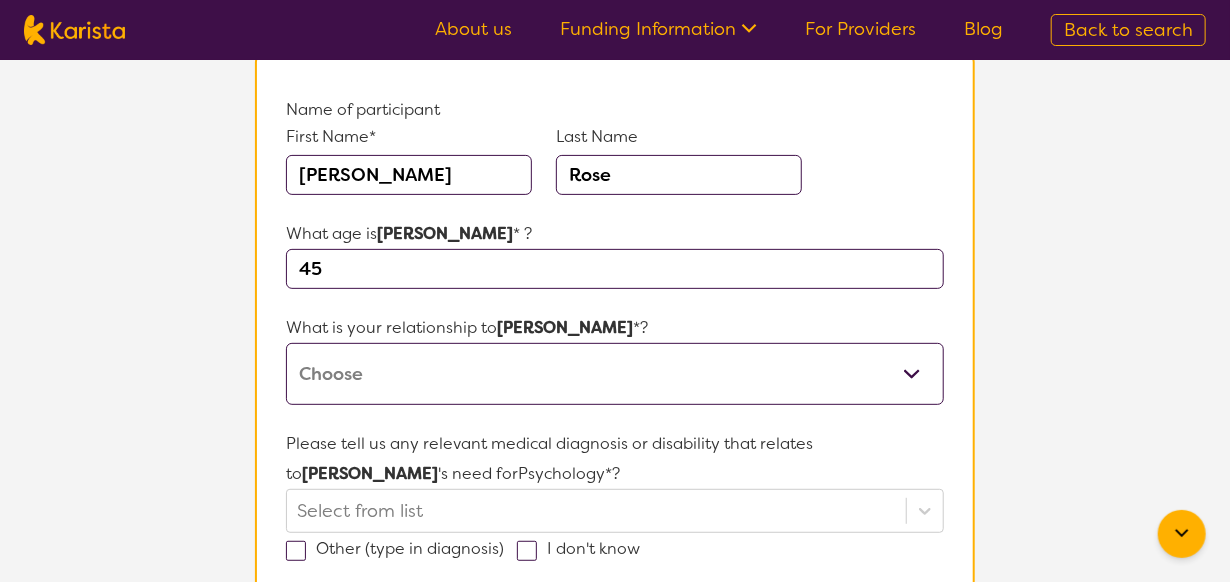 select on "This request is for myself" 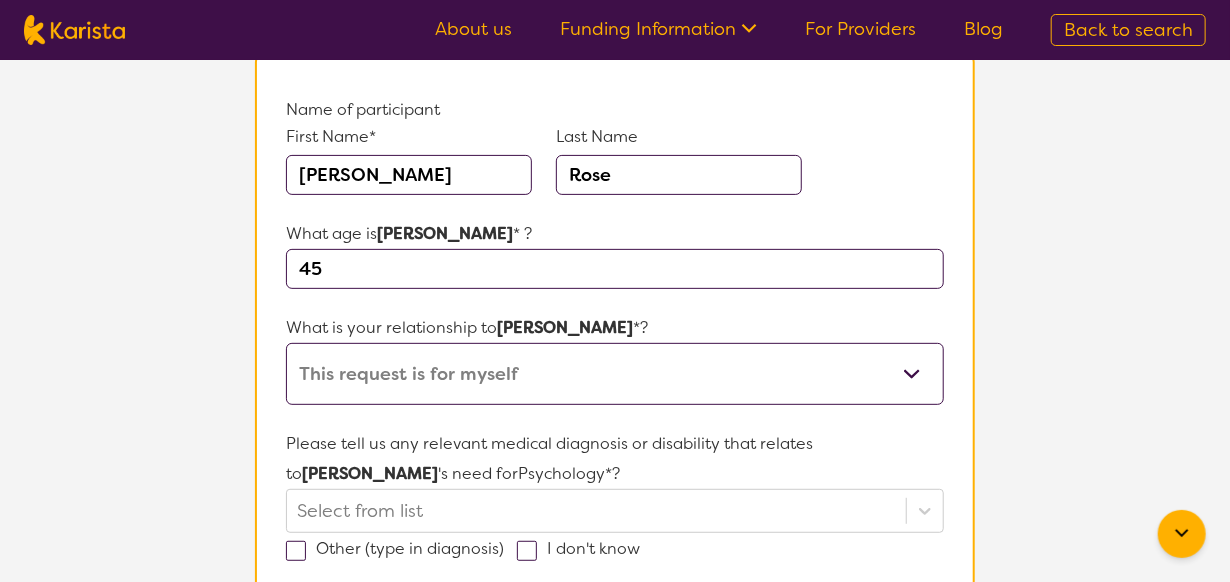 click on "This request is for myself I am their parent I am their child I am their spouse/partner I am their carer I am their Support Coordinator I am their Local Area Coordinator I am their Child Safety Officer I am their Aged Care Case Worker Other" at bounding box center [615, 374] 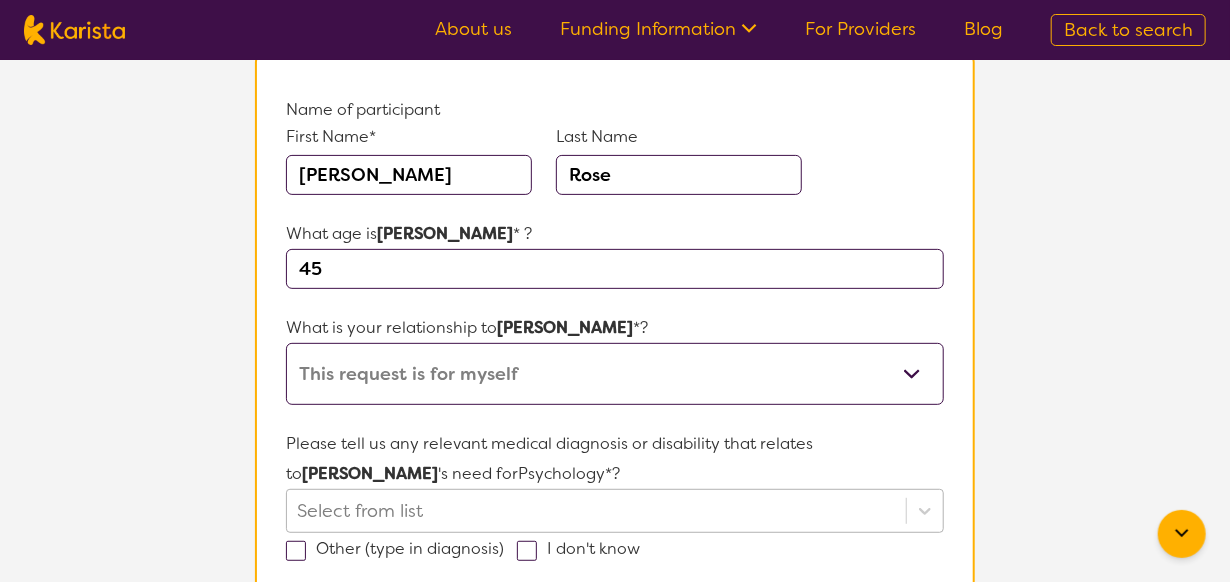 scroll, scrollTop: 300, scrollLeft: 0, axis: vertical 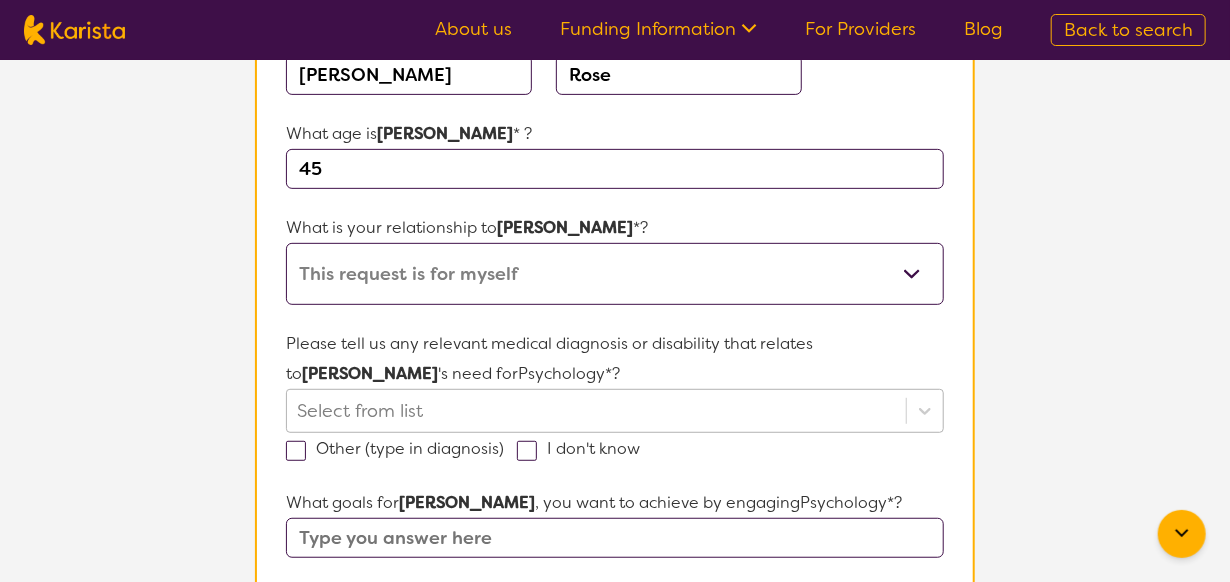 click on "Select from list" at bounding box center [615, 411] 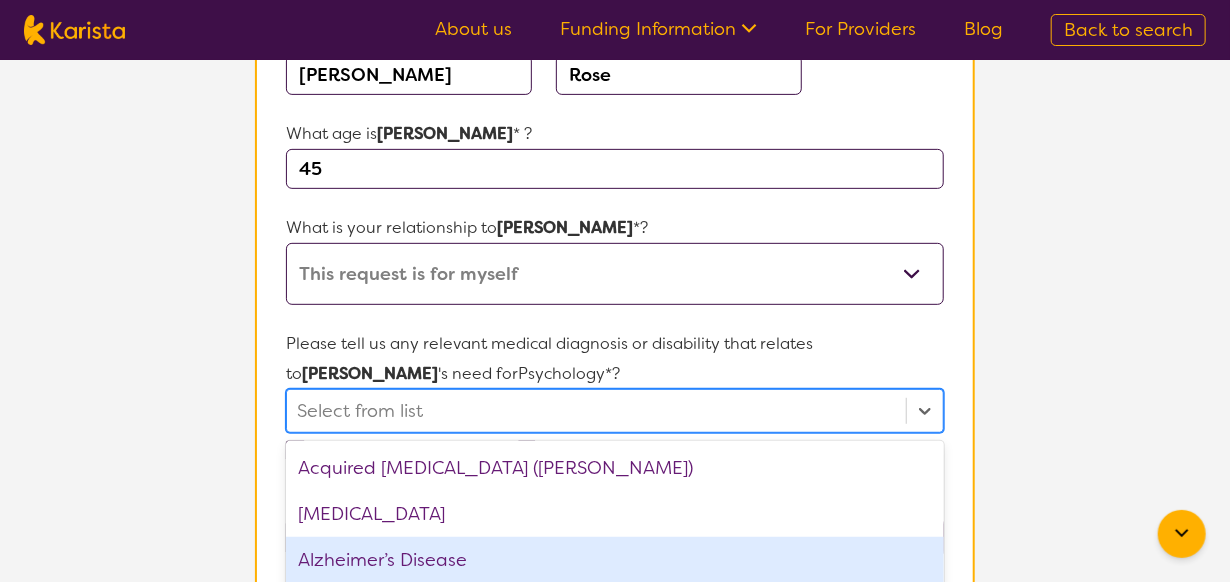 scroll, scrollTop: 465, scrollLeft: 0, axis: vertical 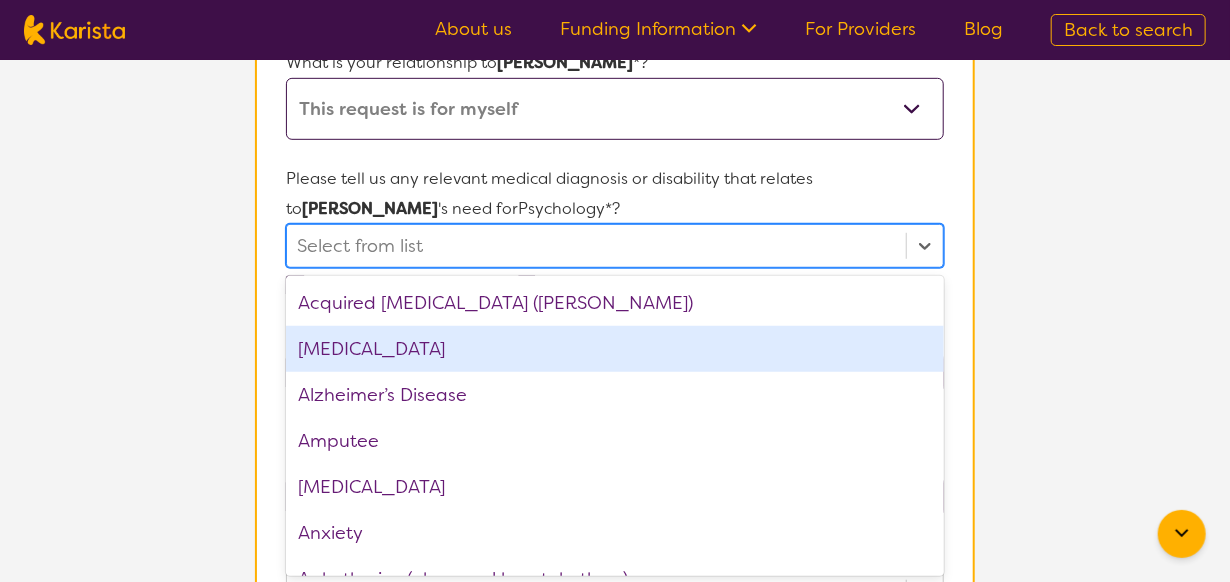 click on "[MEDICAL_DATA]" at bounding box center [615, 349] 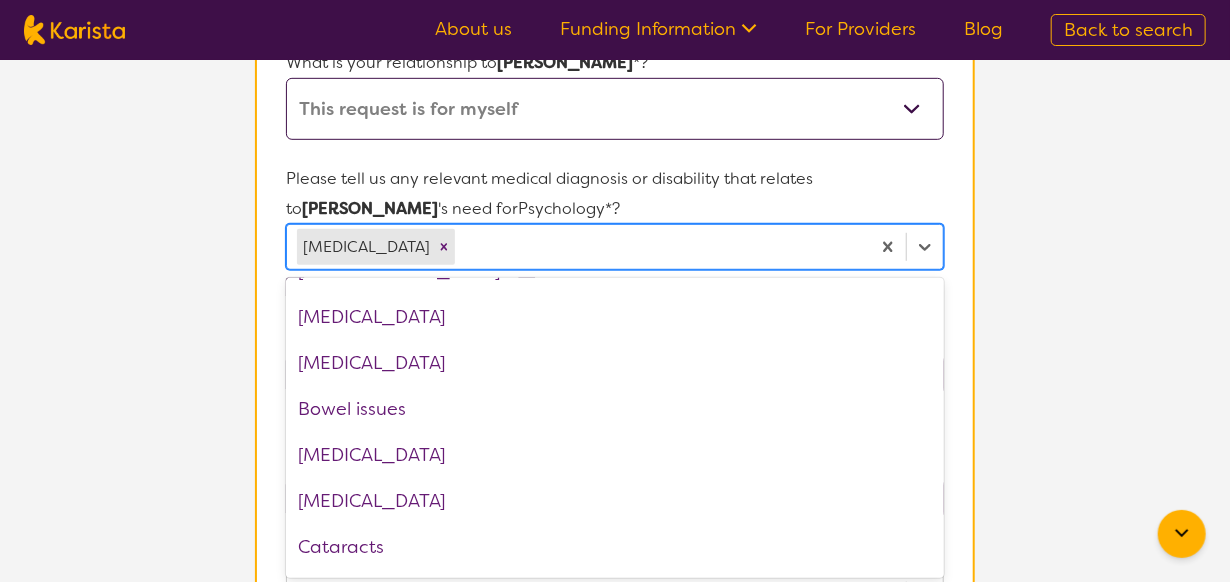 scroll, scrollTop: 400, scrollLeft: 0, axis: vertical 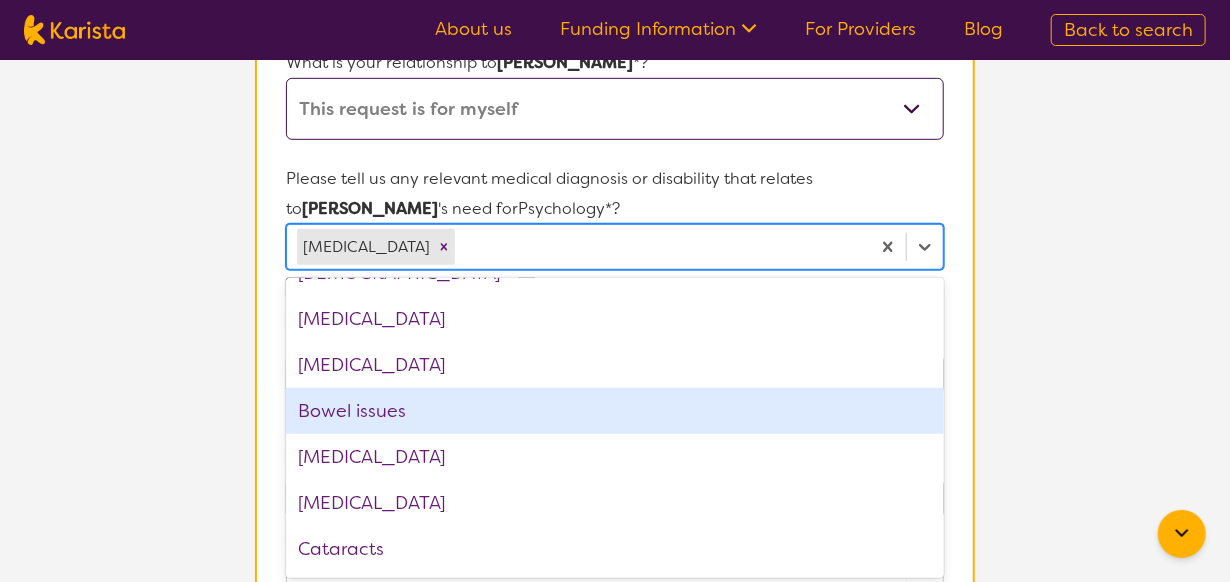 click on "Bowel issues" at bounding box center [615, 411] 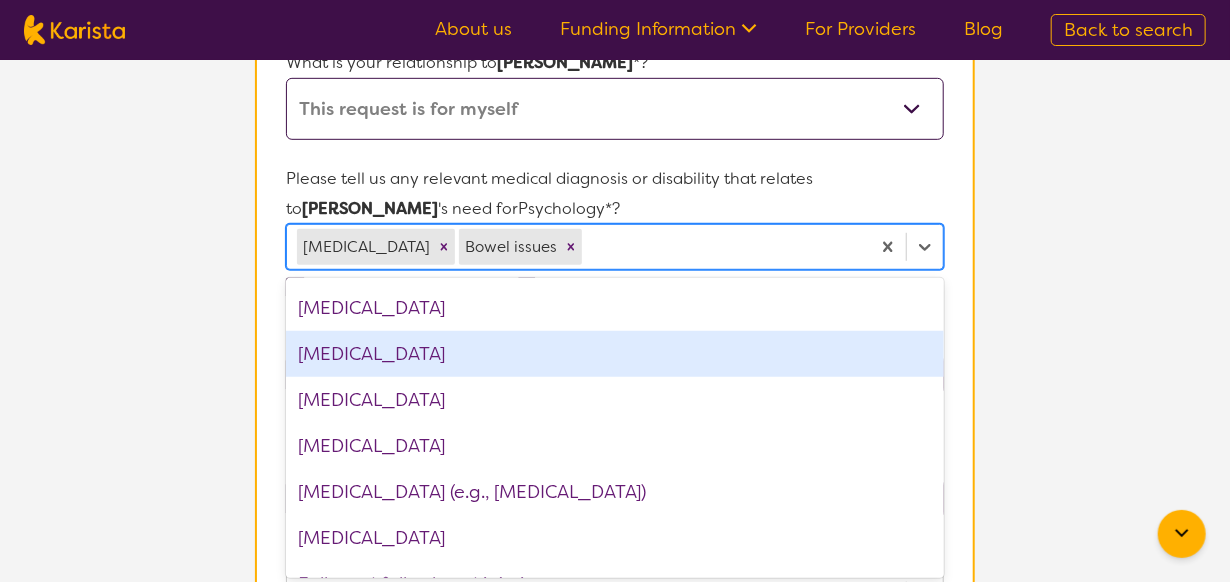 scroll, scrollTop: 1100, scrollLeft: 0, axis: vertical 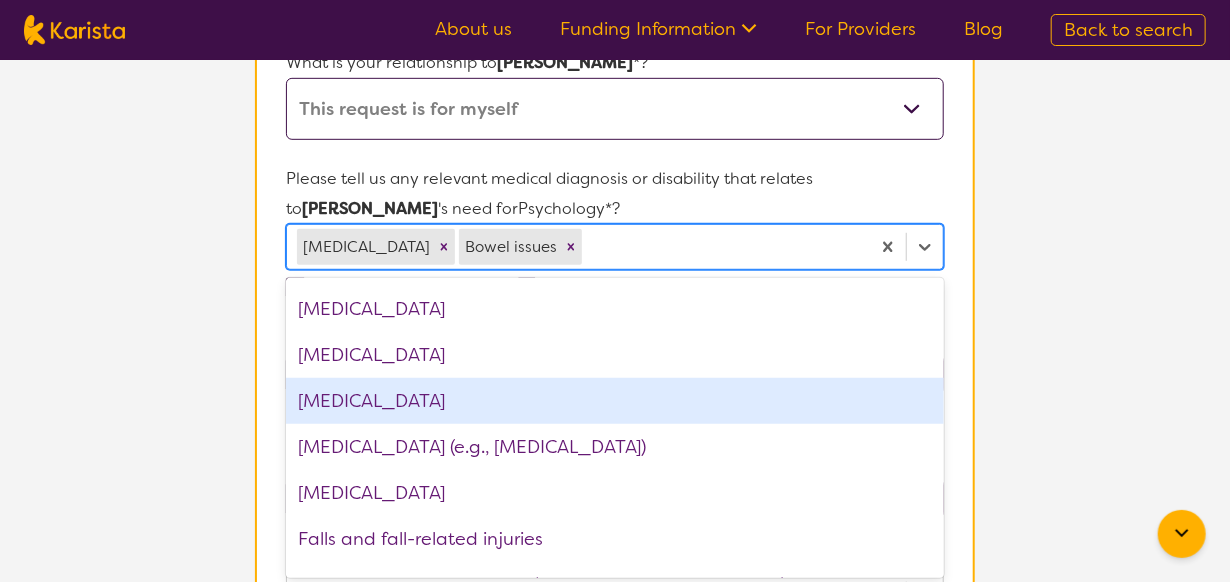 click on "[MEDICAL_DATA]" at bounding box center (615, 401) 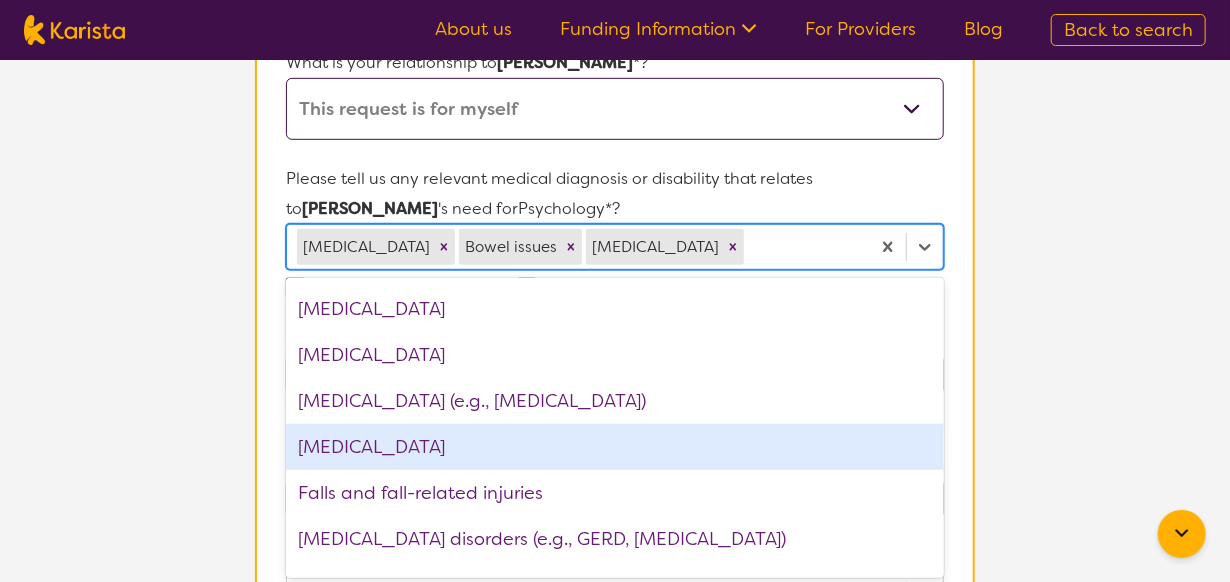 scroll, scrollTop: 1200, scrollLeft: 0, axis: vertical 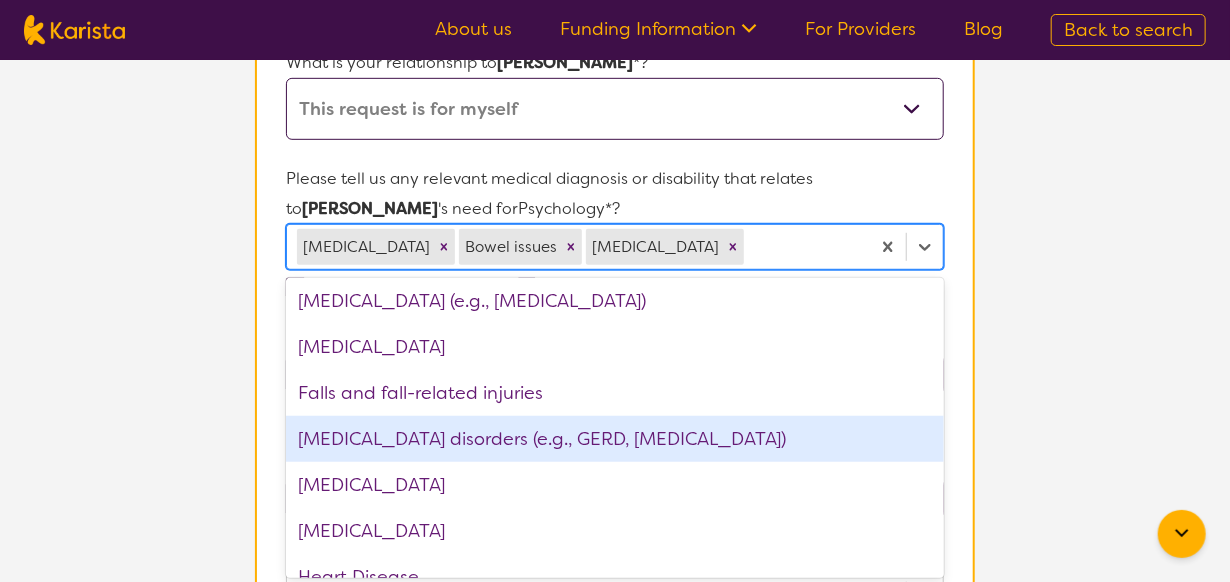 click on "[MEDICAL_DATA] disorders (e.g., GERD, [MEDICAL_DATA])" at bounding box center (615, 439) 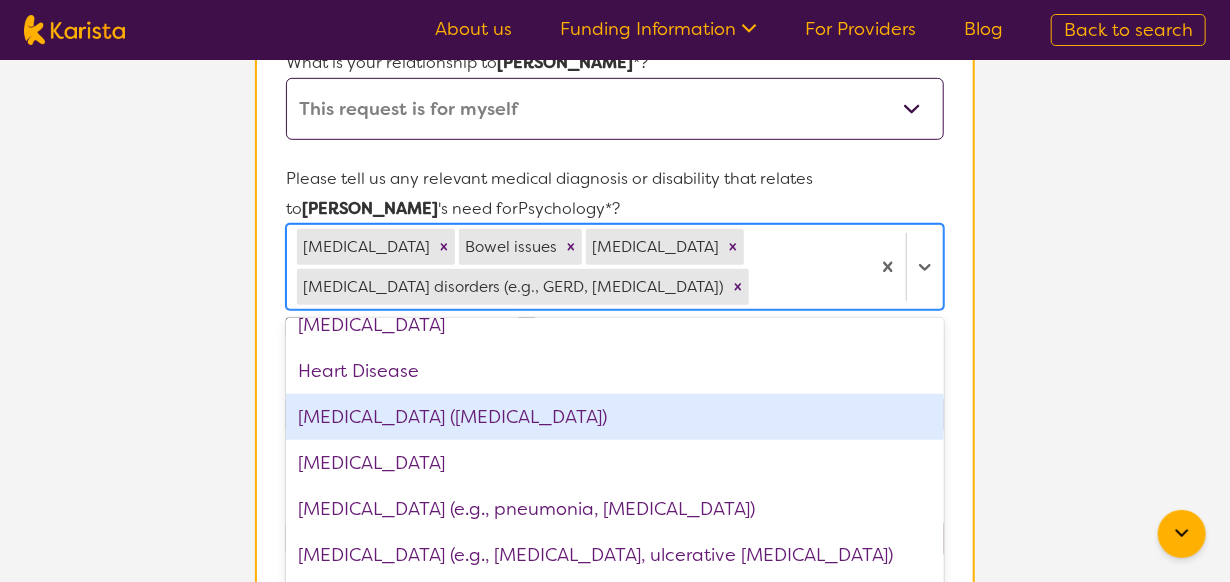 scroll, scrollTop: 1500, scrollLeft: 0, axis: vertical 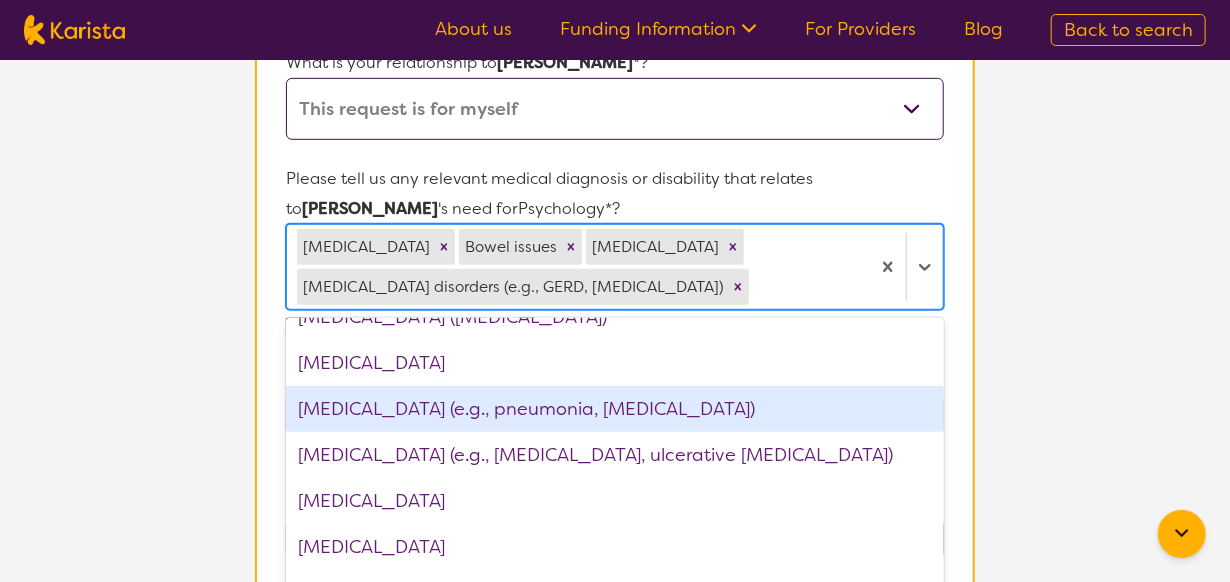 click on "[MEDICAL_DATA] (e.g., pneumonia, [MEDICAL_DATA])" at bounding box center [615, 409] 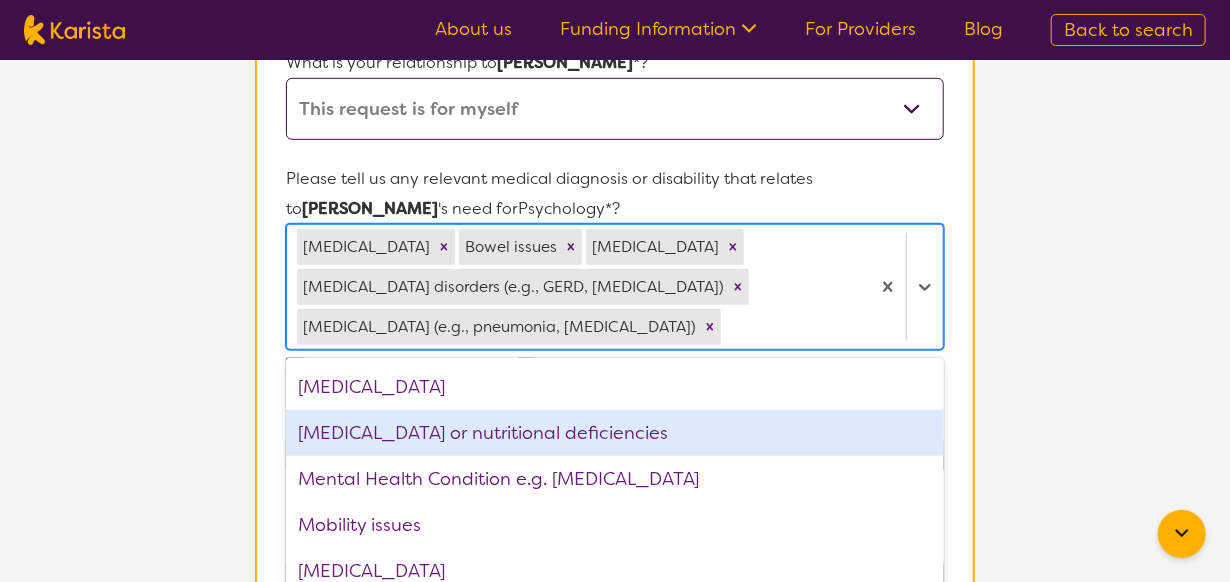 scroll, scrollTop: 1600, scrollLeft: 0, axis: vertical 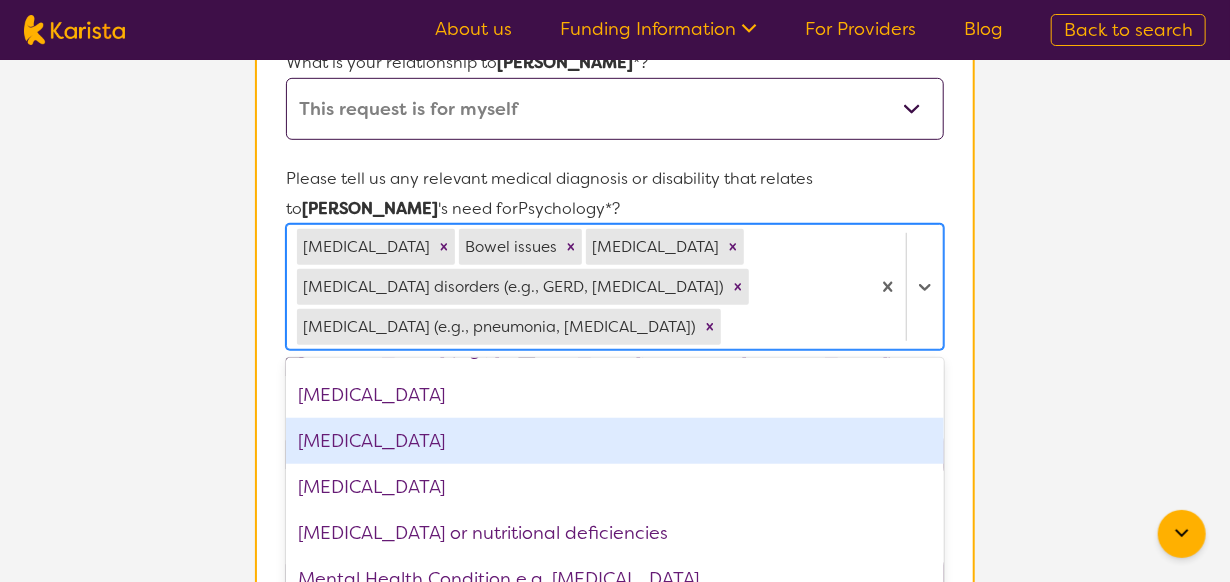 click on "[MEDICAL_DATA]" at bounding box center (615, 441) 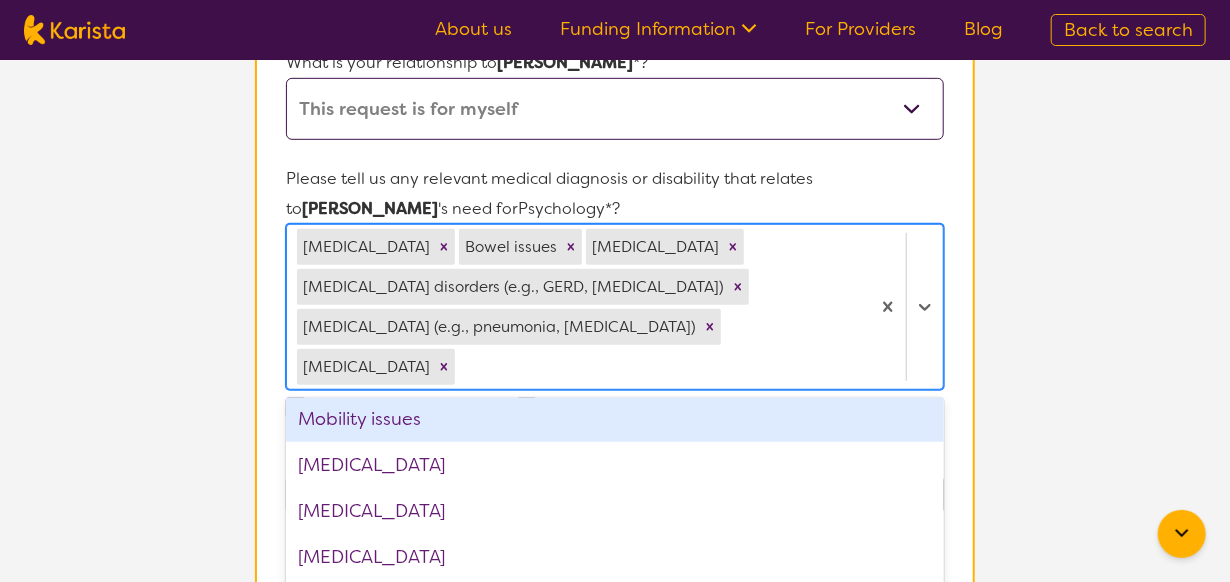 scroll, scrollTop: 1700, scrollLeft: 0, axis: vertical 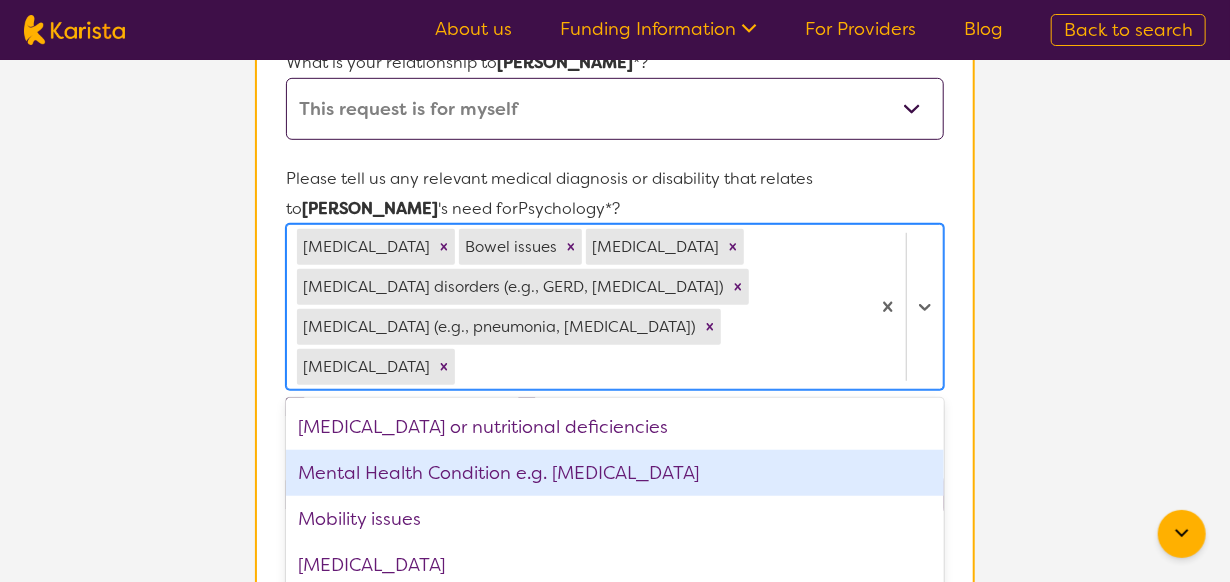 click on "Mental Health Condition e.g. [MEDICAL_DATA]" at bounding box center (615, 473) 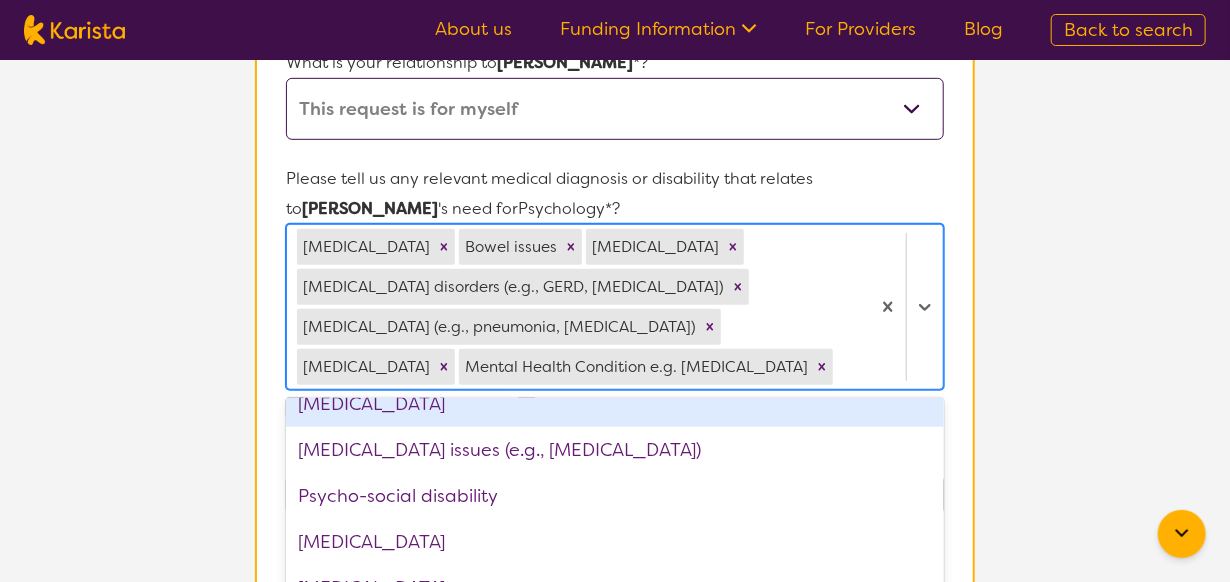 scroll, scrollTop: 2400, scrollLeft: 0, axis: vertical 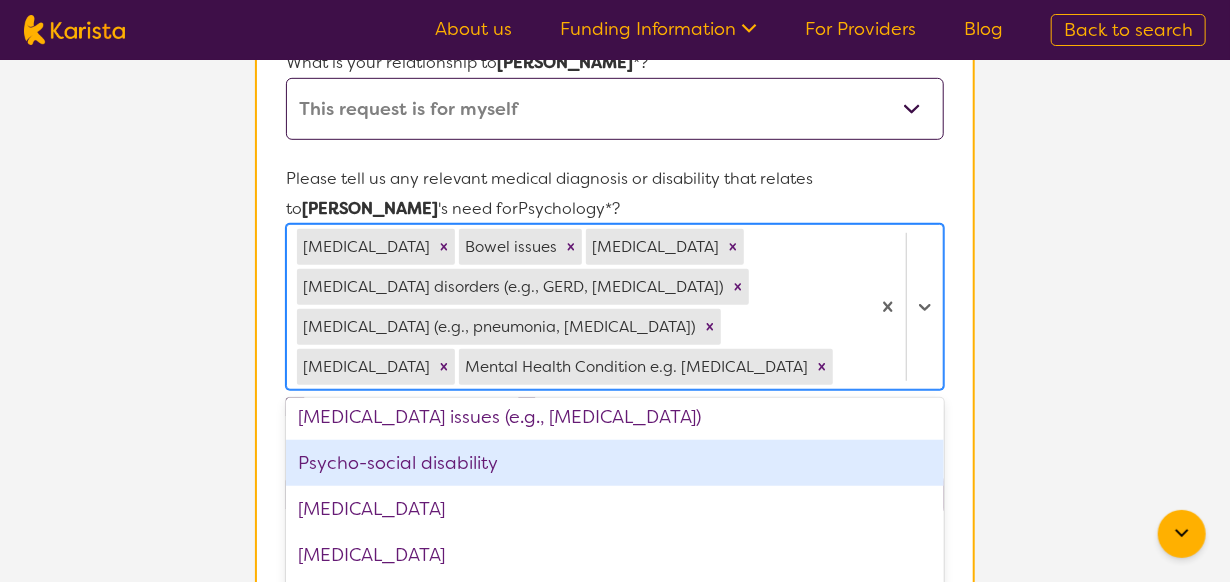 click on "Psycho-social disability" at bounding box center [615, 463] 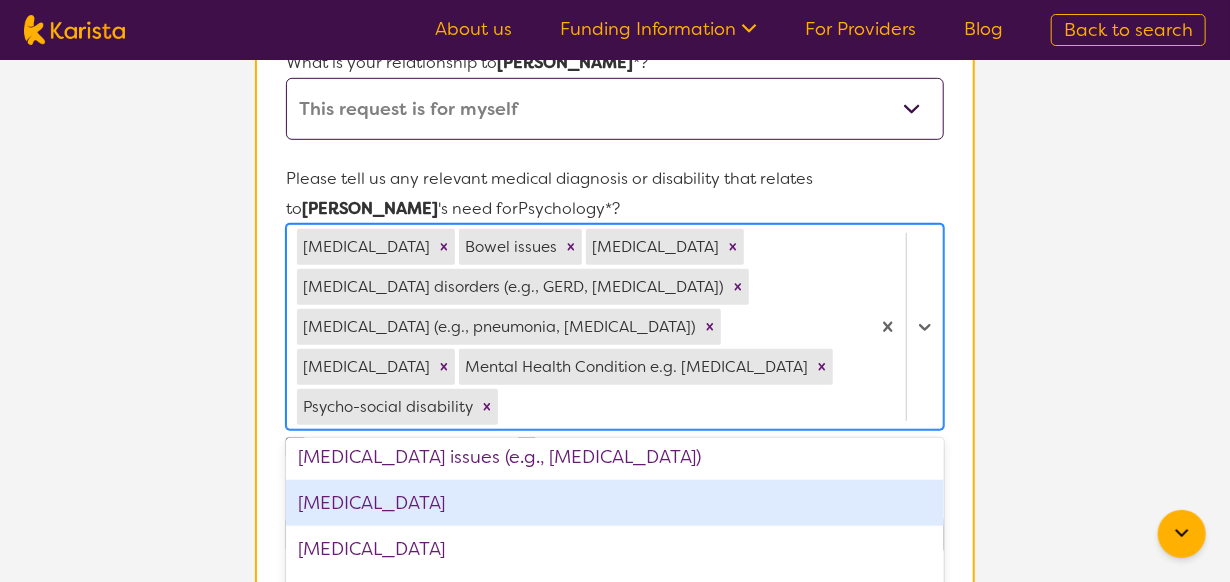 click on "[MEDICAL_DATA]" at bounding box center [615, 503] 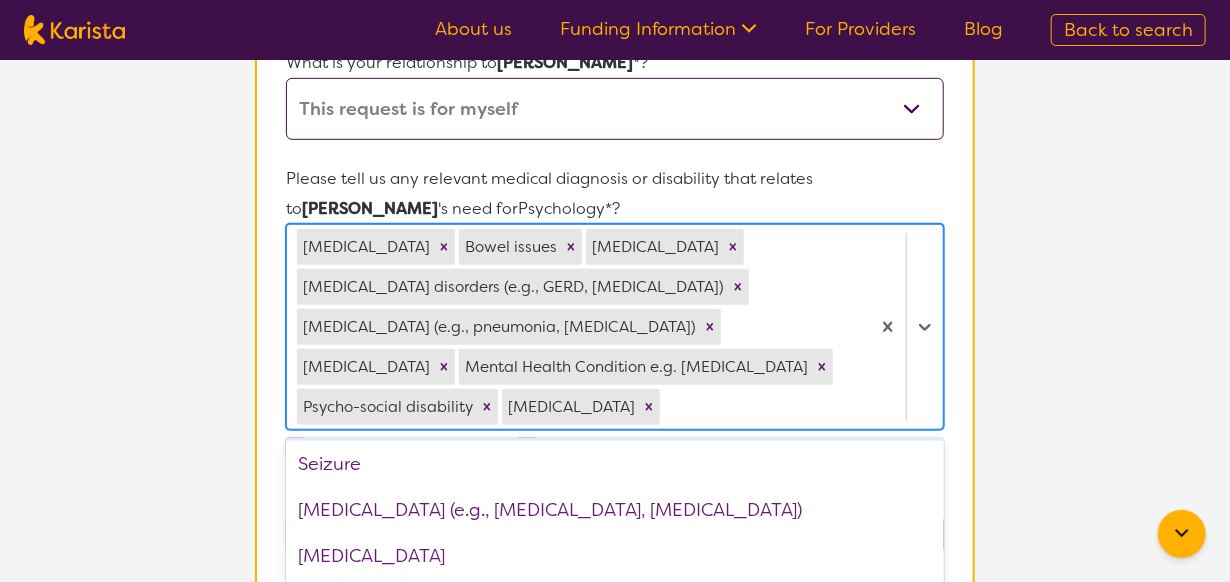 scroll, scrollTop: 2600, scrollLeft: 0, axis: vertical 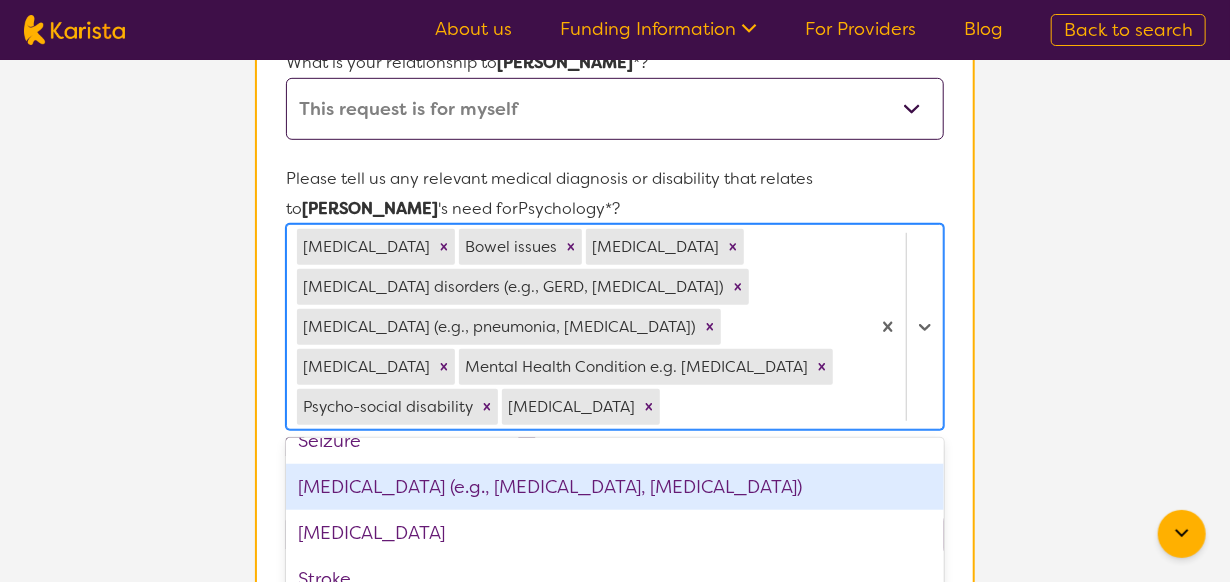 click on "[MEDICAL_DATA] (e.g., [MEDICAL_DATA], [MEDICAL_DATA])" at bounding box center (615, 487) 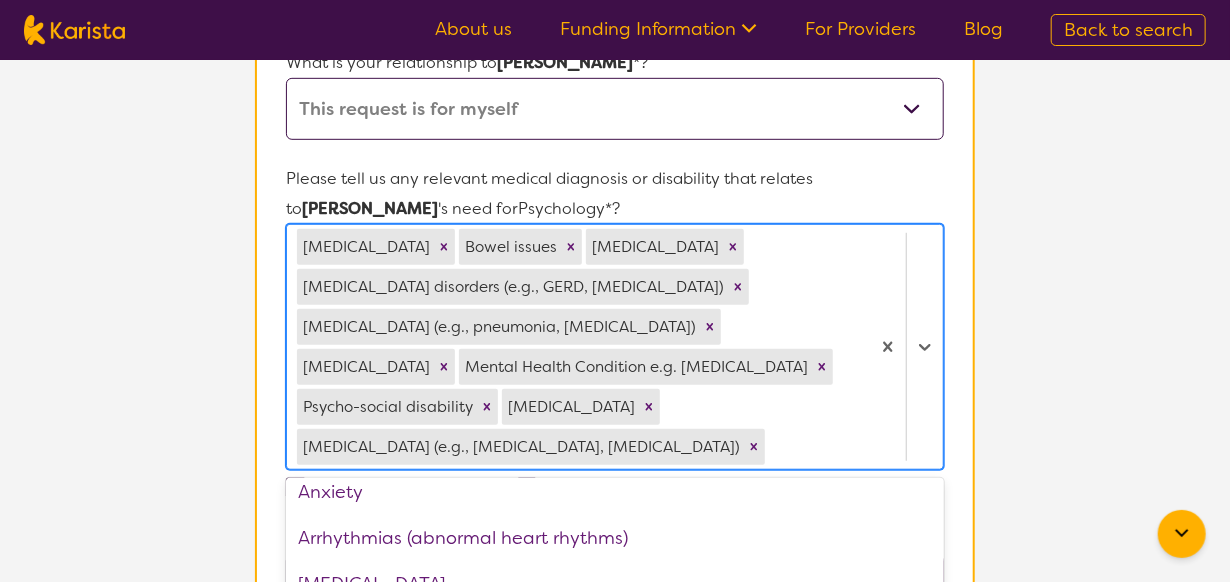 scroll, scrollTop: 197, scrollLeft: 0, axis: vertical 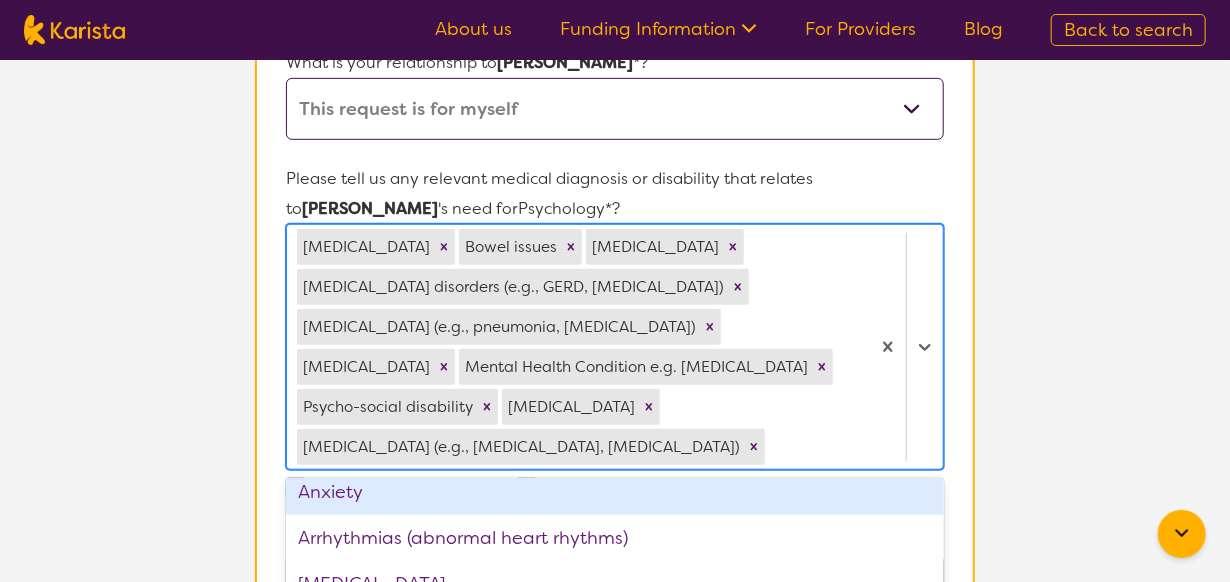click on "Anxiety" at bounding box center (615, 492) 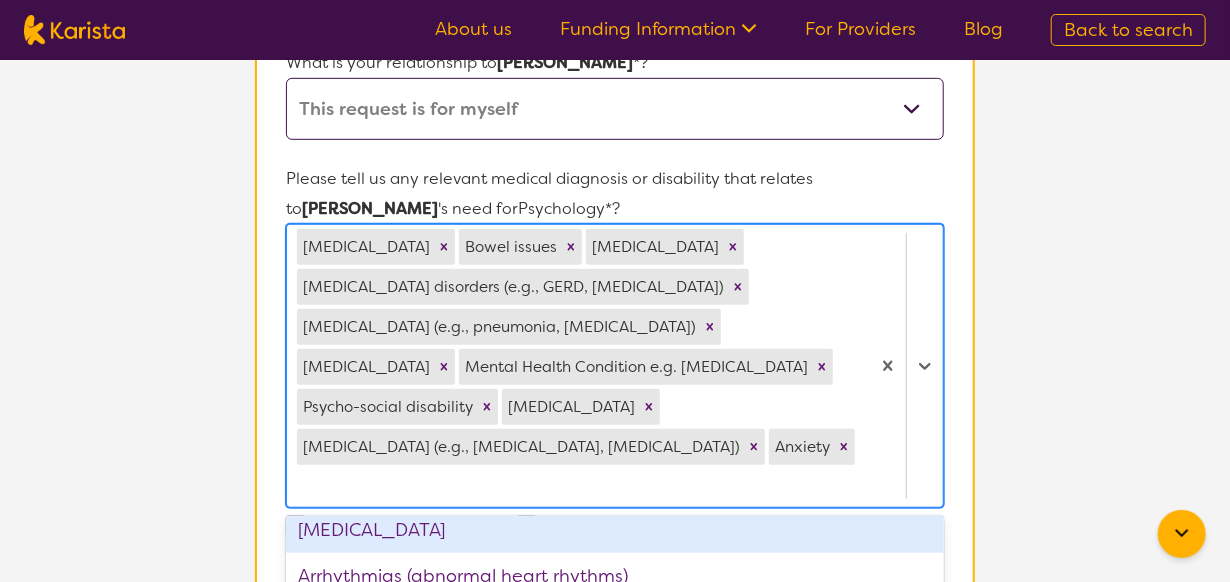 scroll, scrollTop: 0, scrollLeft: 0, axis: both 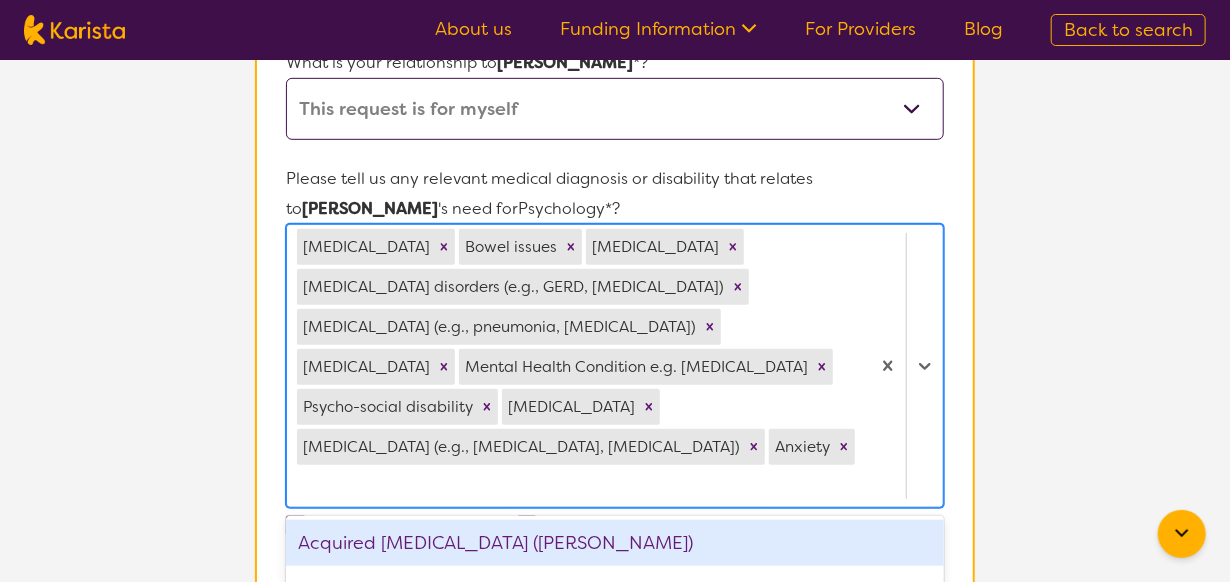 click on "Name of participant First Name* [PERSON_NAME] Last Name [PERSON_NAME] What age is  [PERSON_NAME] * ? 45 What is your relationship to  [PERSON_NAME] *? This request is for myself I am their parent I am their child I am their spouse/partner I am their carer I am their Support Coordinator I am their Local Area Coordinator I am their Child Safety Officer I am their Aged Care Case Worker Other Please tell us any relevant medical diagnosis or disability that relates to  [PERSON_NAME] 's need for  Psychology *? option Anxiety, selected. option Acquired [MEDICAL_DATA] ([PERSON_NAME]) focused, 1 of 64. 64 results available. Use Up and Down to choose options, press Enter to select the currently focused option, press Escape to exit the menu, press Tab to select the option and exit the menu. [MEDICAL_DATA] Bowel issues [MEDICAL_DATA] [MEDICAL_DATA] disorders (e.g., GERD, [MEDICAL_DATA]) [MEDICAL_DATA] (e.g., pneumonia, [MEDICAL_DATA]) [MEDICAL_DATA] Mental Health Condition e.g. [MEDICAL_DATA] Psycho-social disability [MEDICAL_DATA] Anxiety Amputee [MEDICAL_DATA] ASD" at bounding box center (615, 654) 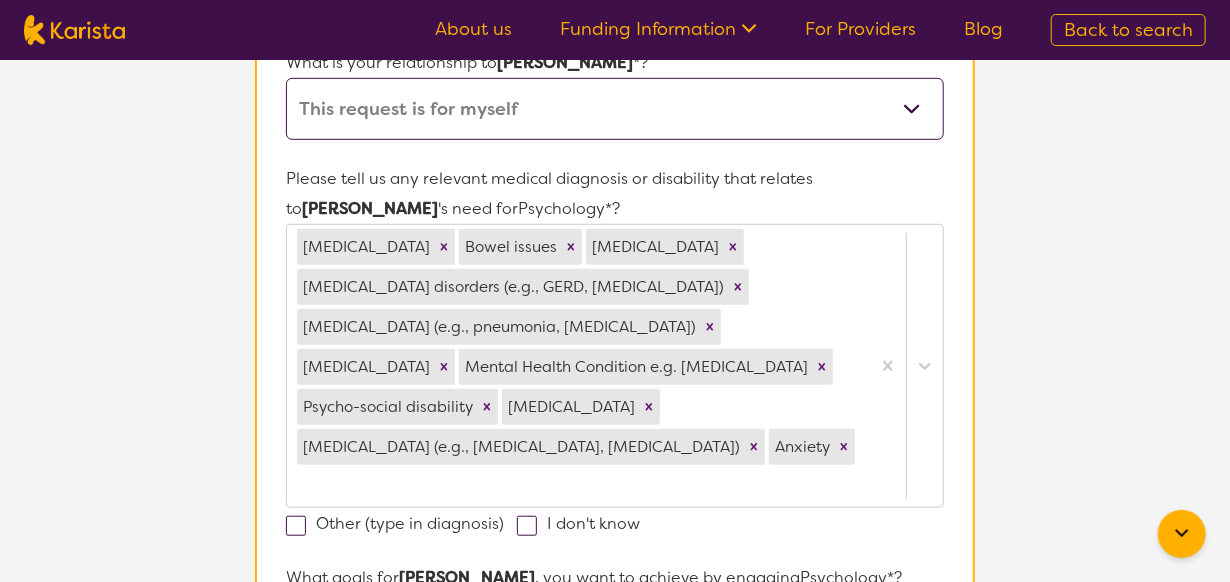 scroll, scrollTop: 565, scrollLeft: 0, axis: vertical 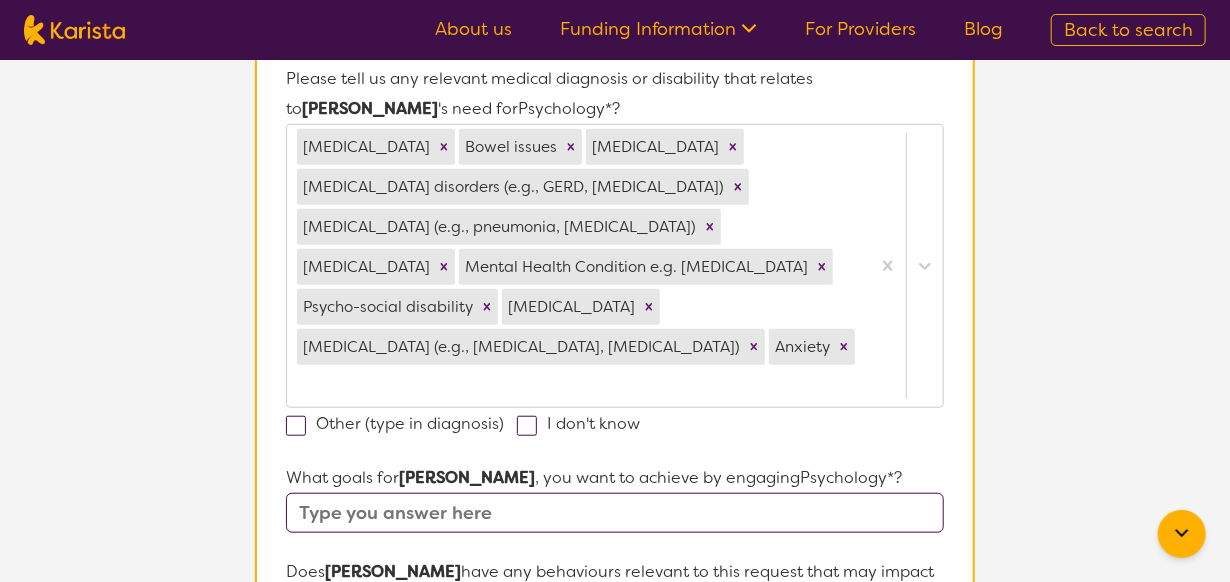 click at bounding box center (296, 426) 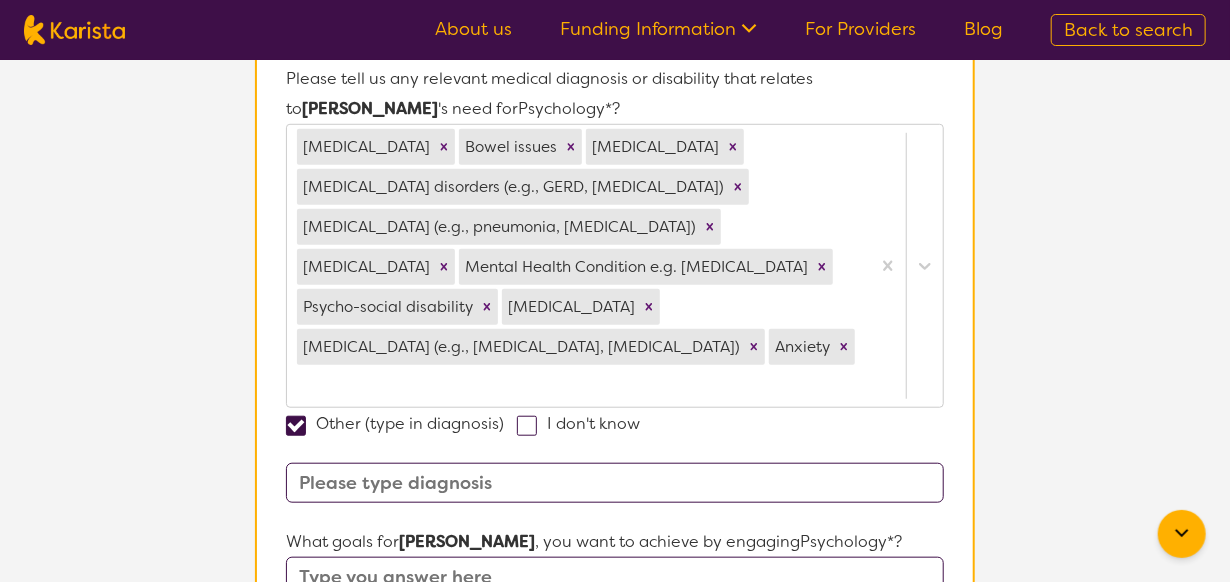 click at bounding box center [615, 483] 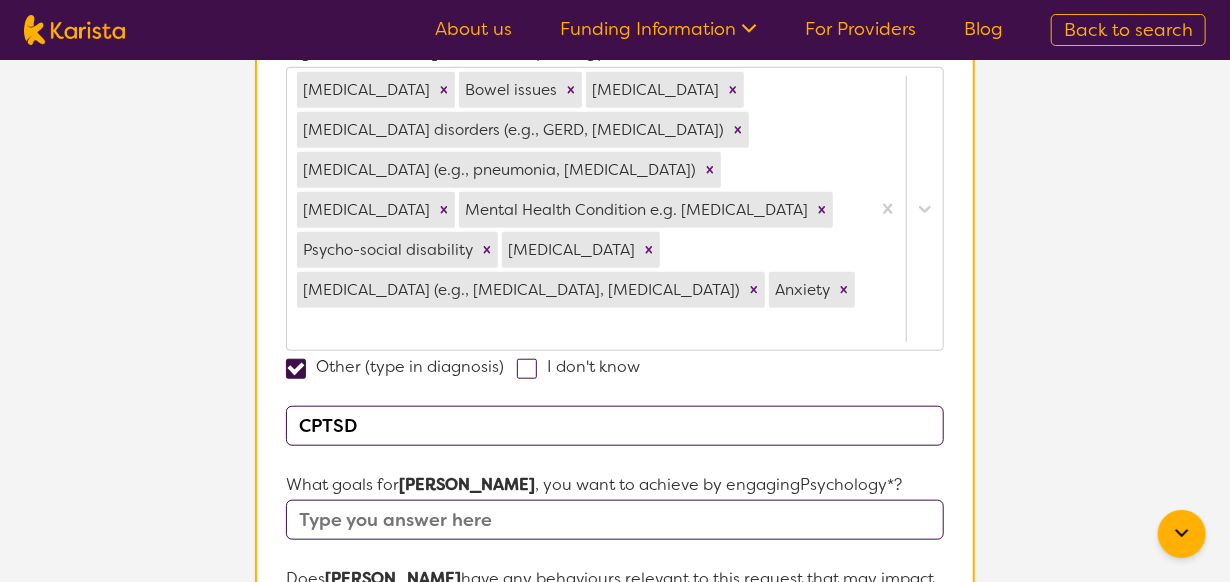 scroll, scrollTop: 665, scrollLeft: 0, axis: vertical 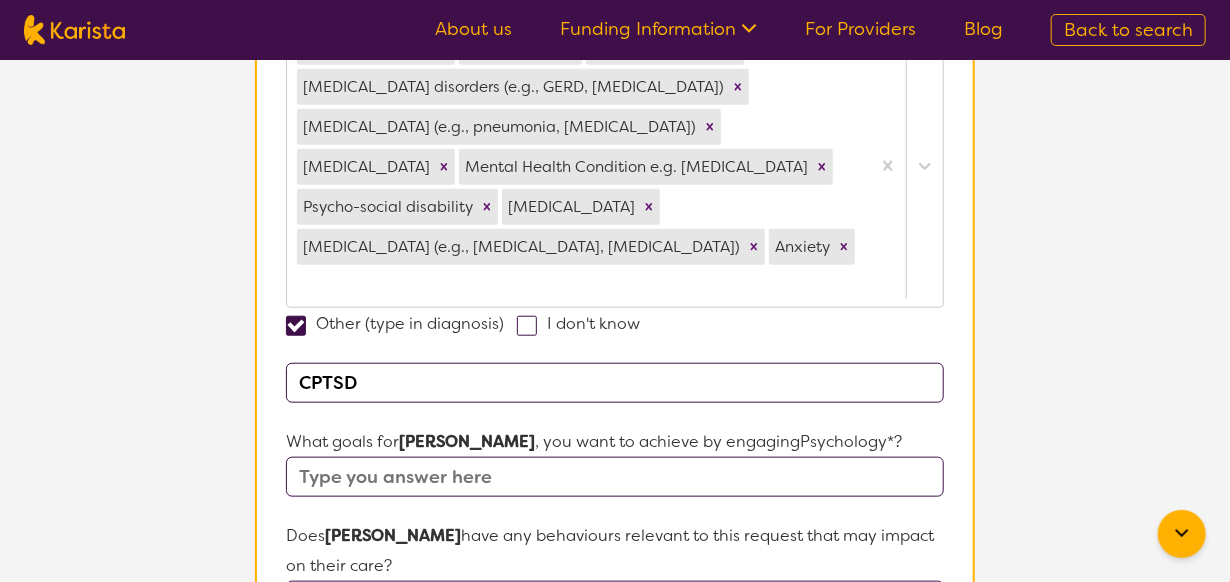 type on "CPTSD" 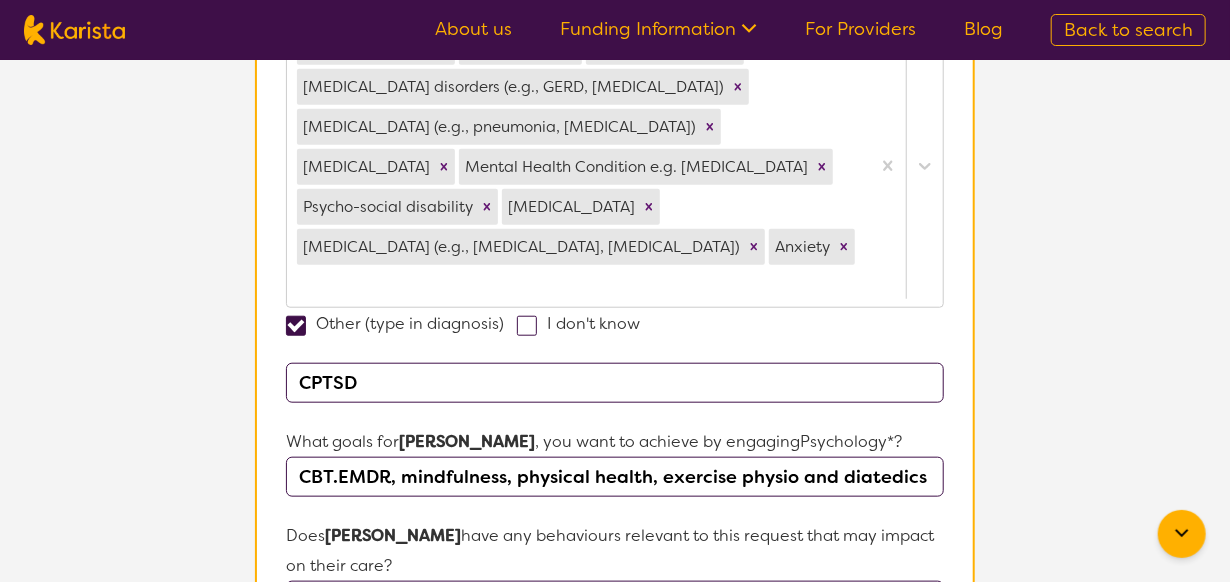 click on "CBT.EMDR, mindfulness, physical health, exercise physio and diatedics" at bounding box center (615, 477) 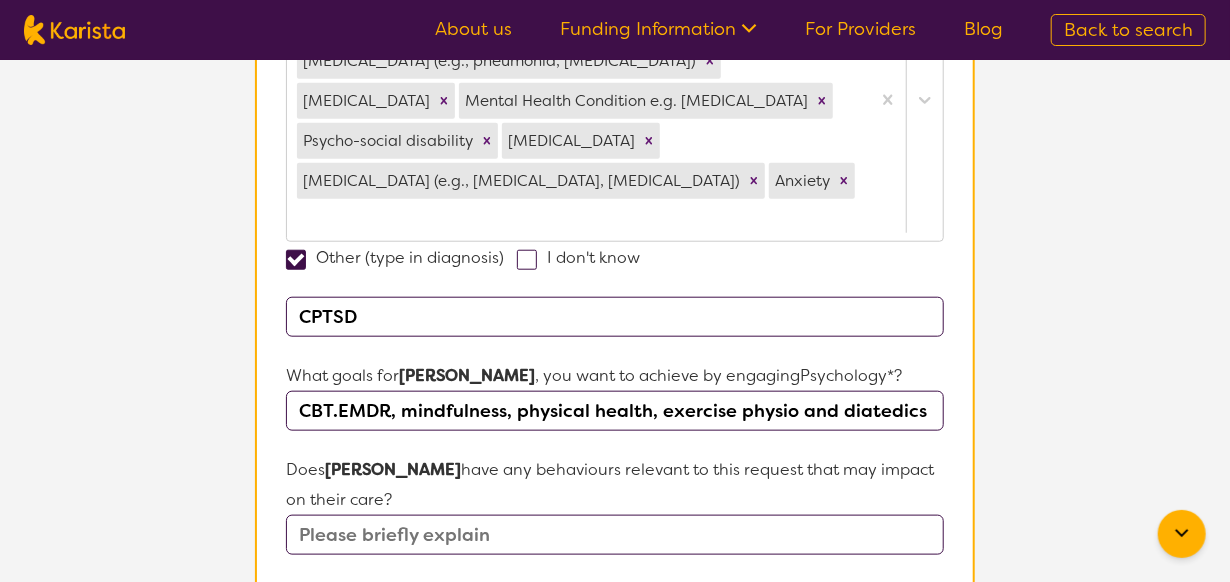 scroll, scrollTop: 765, scrollLeft: 0, axis: vertical 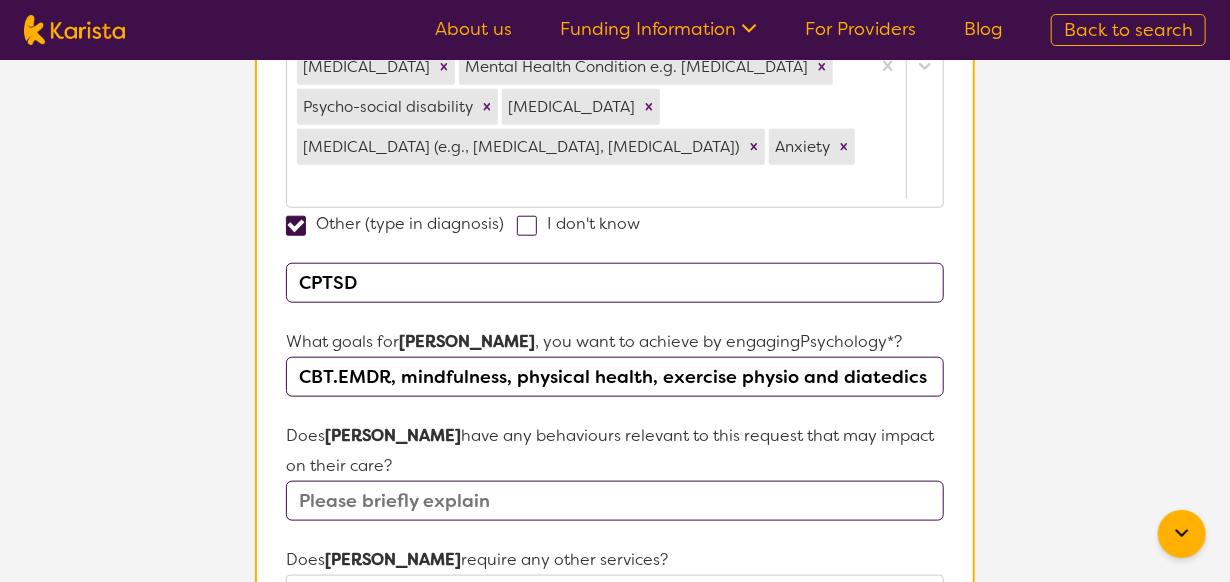 click on "CBT.EMDR, mindfulness, physical health, exercise physio and diatedics" at bounding box center [615, 377] 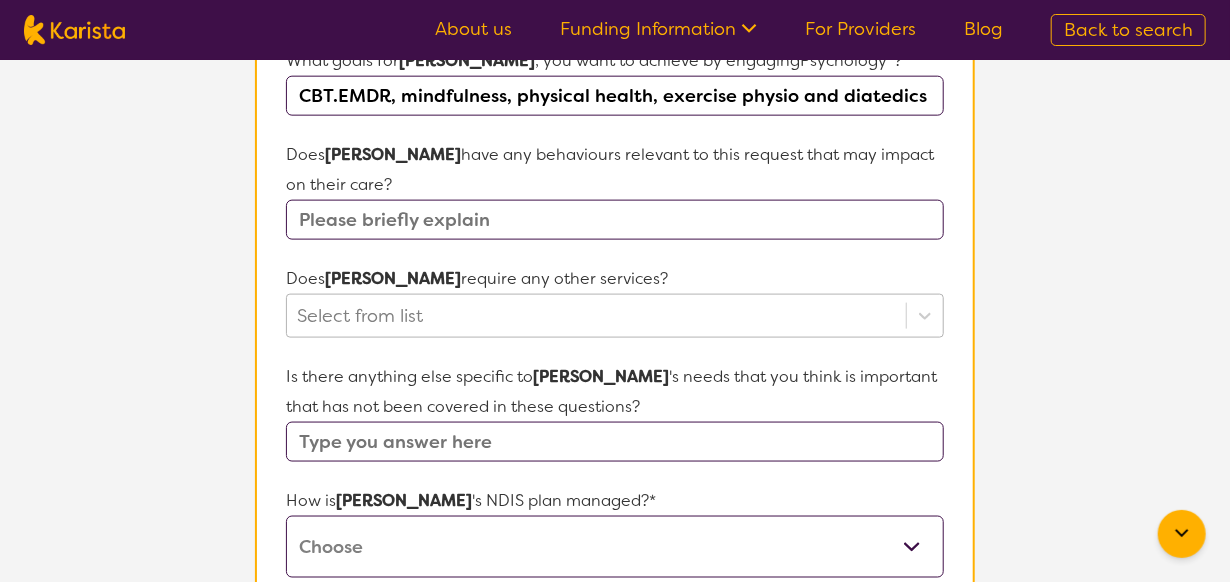scroll, scrollTop: 1000, scrollLeft: 0, axis: vertical 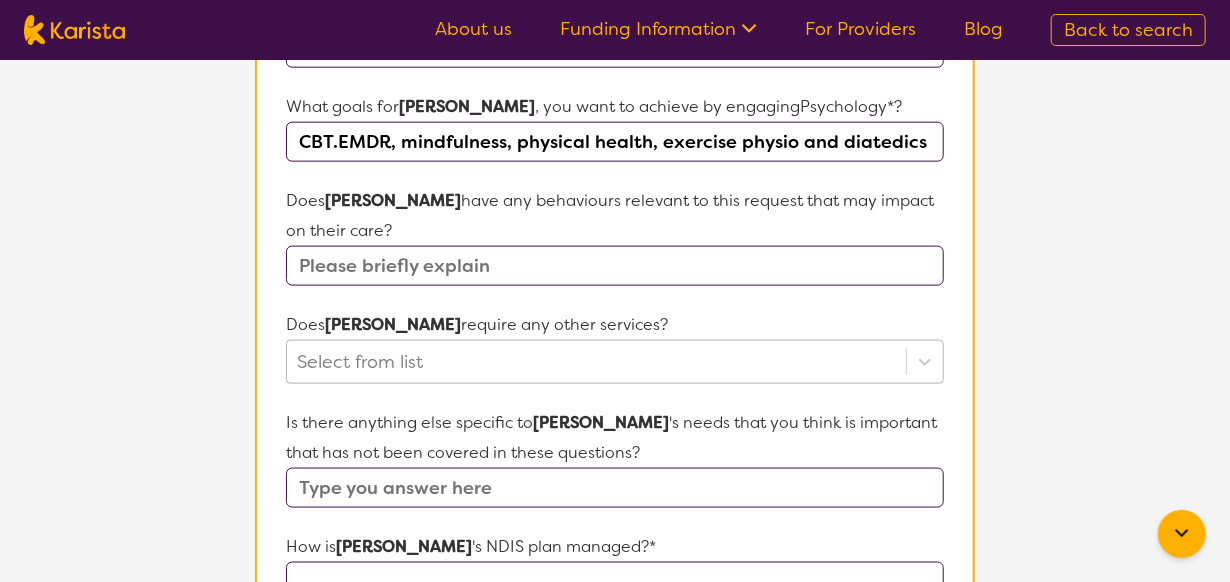 type on "CBT.EMDR, mindfulness, physical health, exercise physio and diatedics" 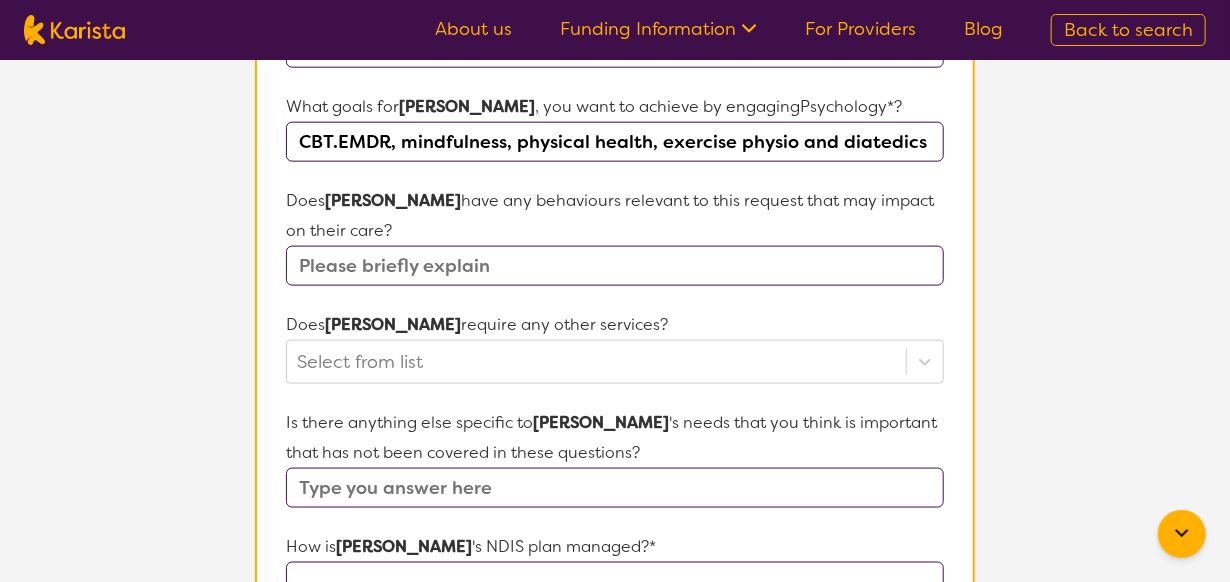 click at bounding box center [615, 266] 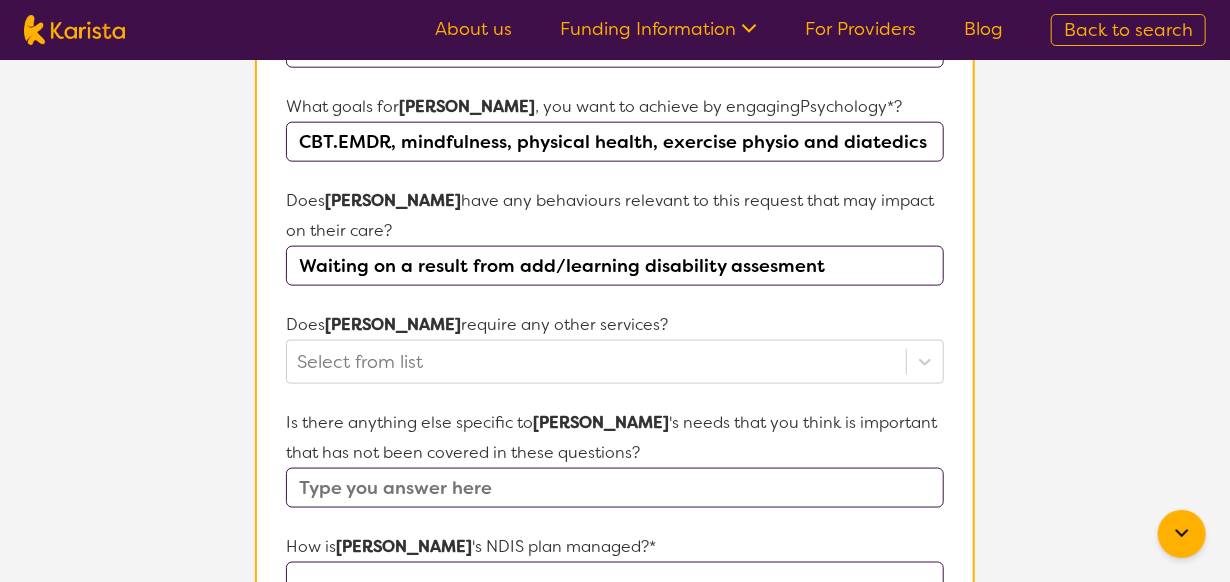 click on "Waiting on a result from add/learning disability assesment" at bounding box center [615, 266] 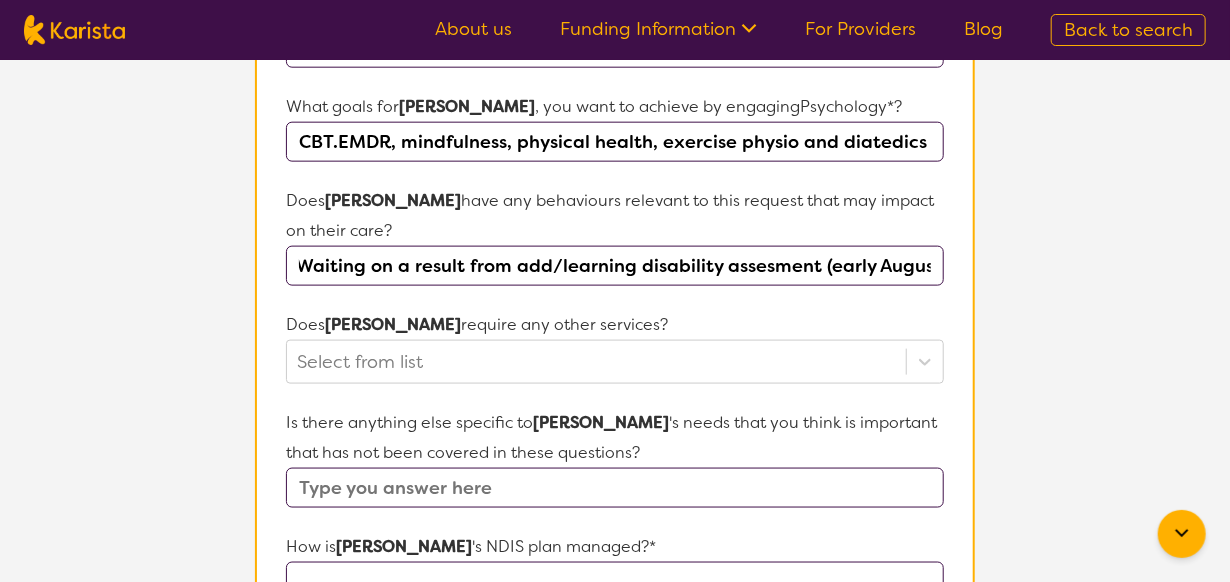 scroll, scrollTop: 0, scrollLeft: 9, axis: horizontal 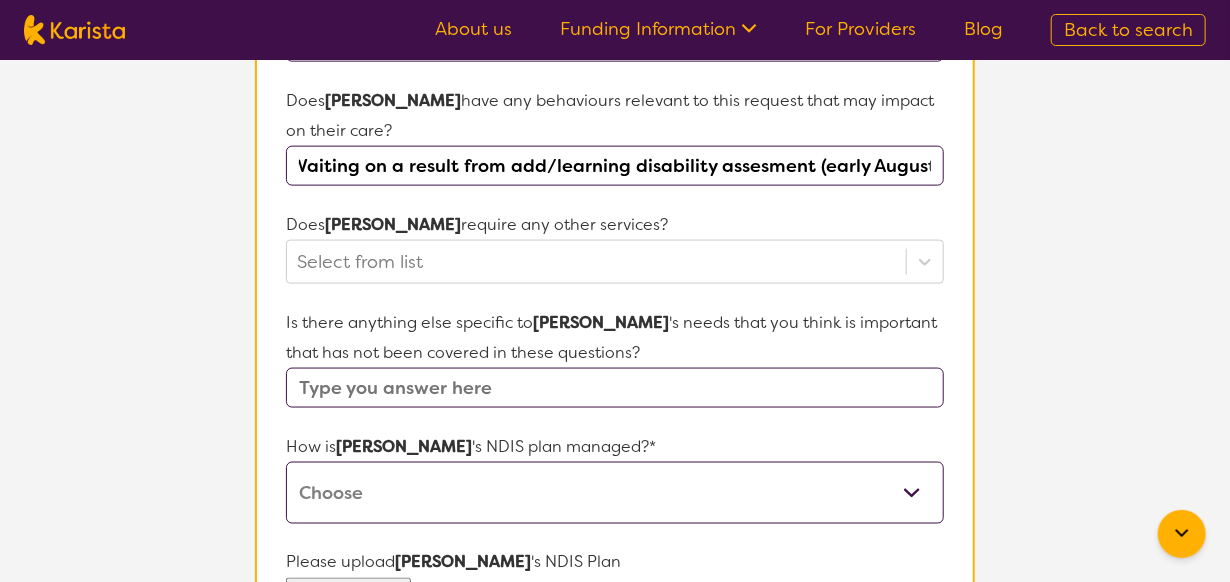 type on "Waiting on a result from add/learning disability assesment (early August)" 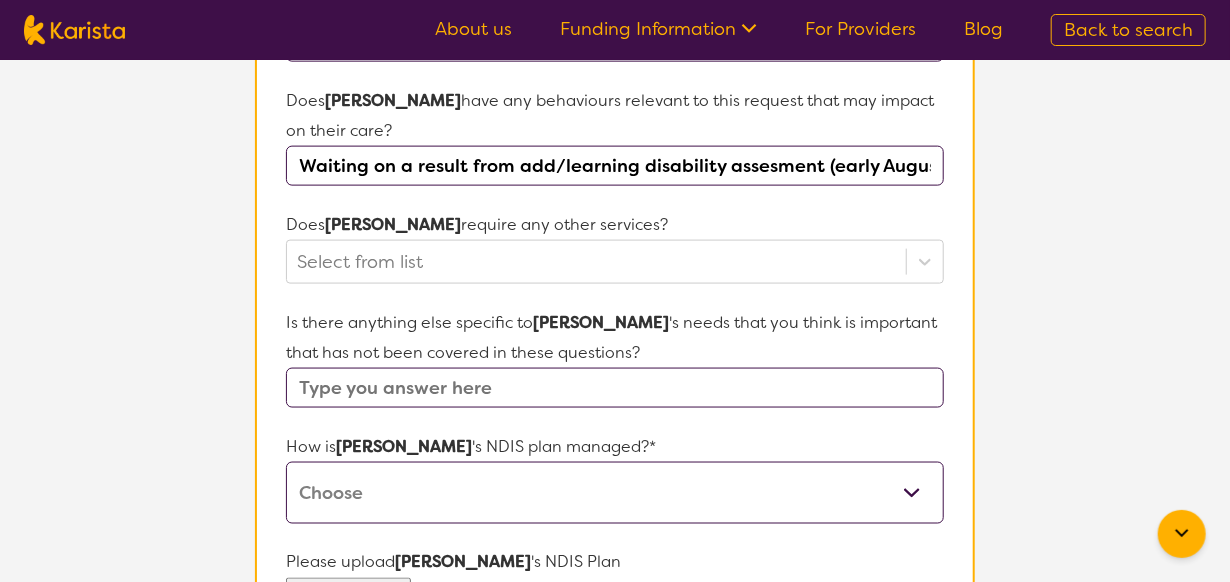 click at bounding box center (615, 388) 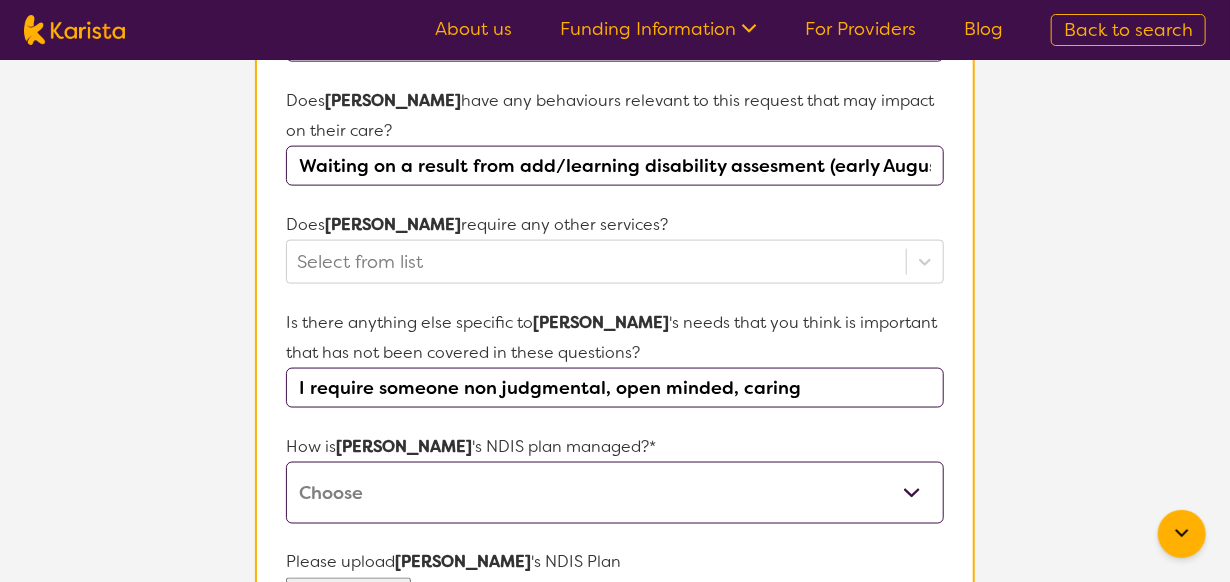 click on "I require someone non judgmental, open minded, caring" at bounding box center (615, 388) 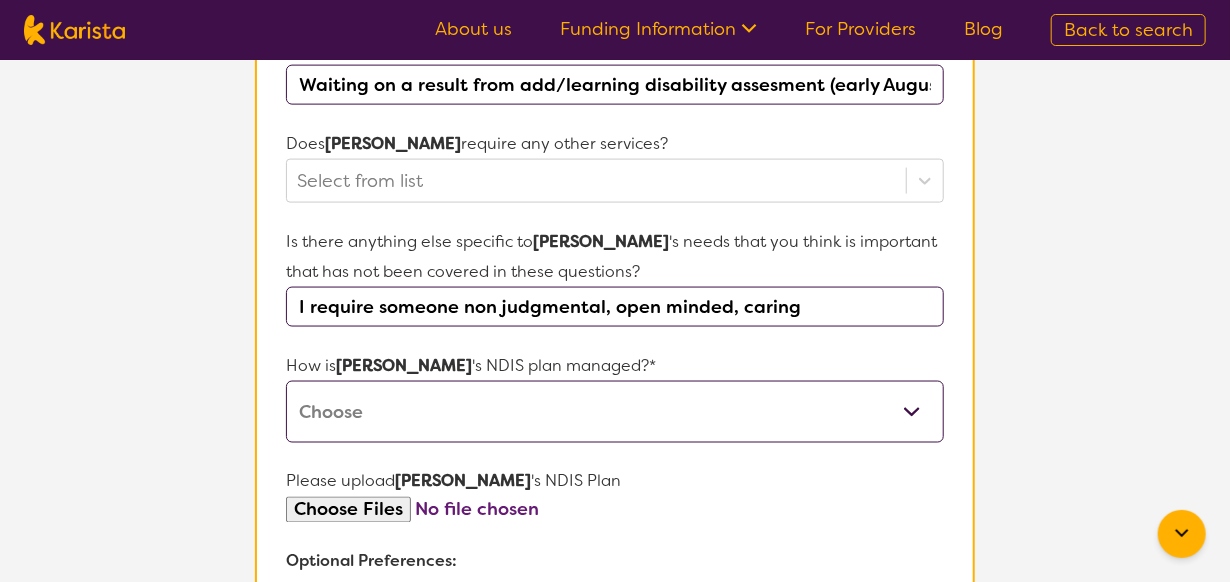 scroll, scrollTop: 1300, scrollLeft: 0, axis: vertical 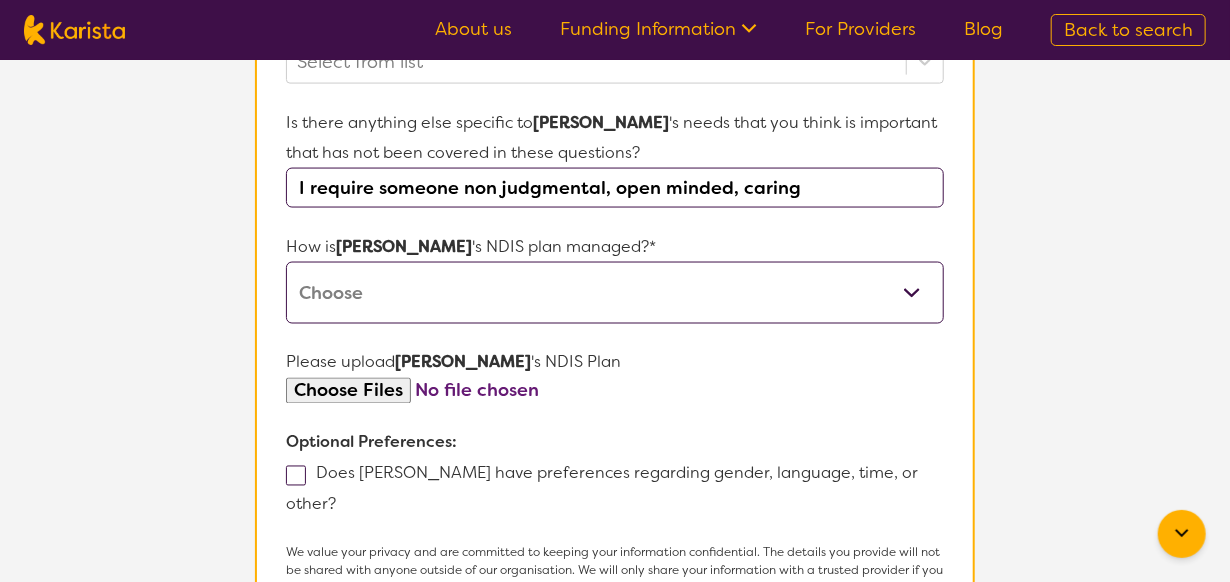 type on "I require someone non judgmental, open minded, caring" 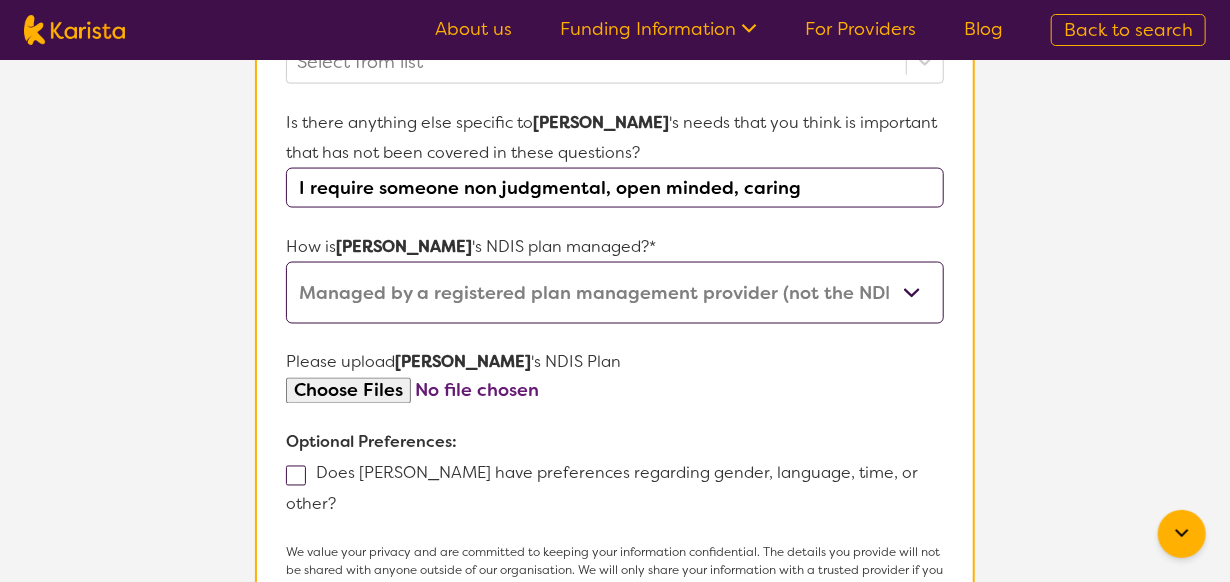 click on "Self-managed NDIS plan Managed by a registered plan management provider (not the NDIA) Agency-managed (by the NDIA) I'm not sure" at bounding box center [615, 293] 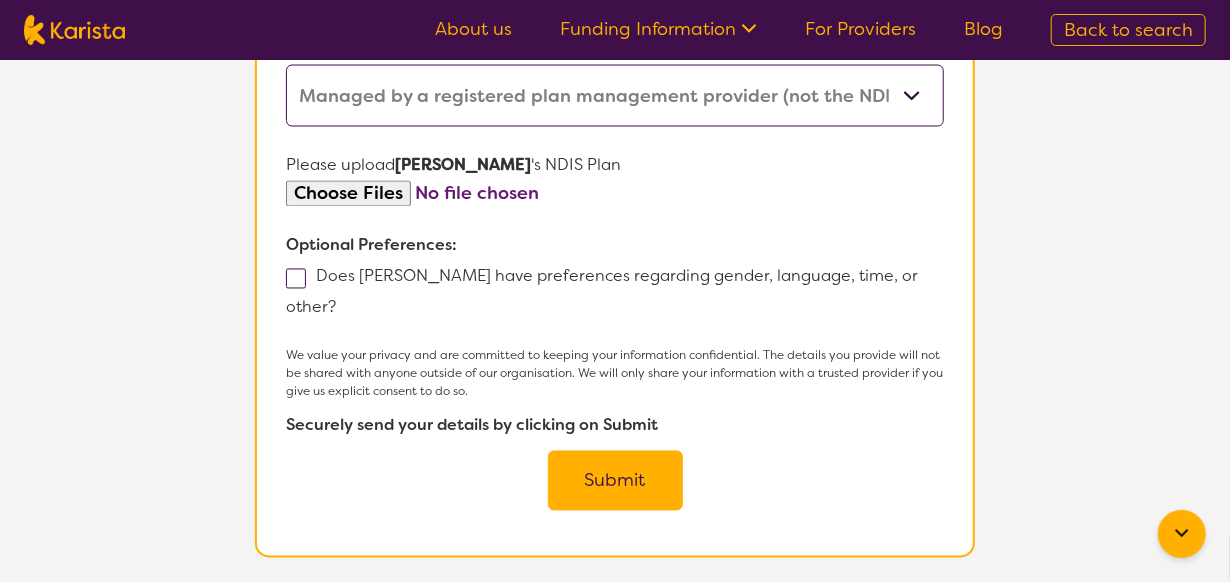 scroll, scrollTop: 1500, scrollLeft: 0, axis: vertical 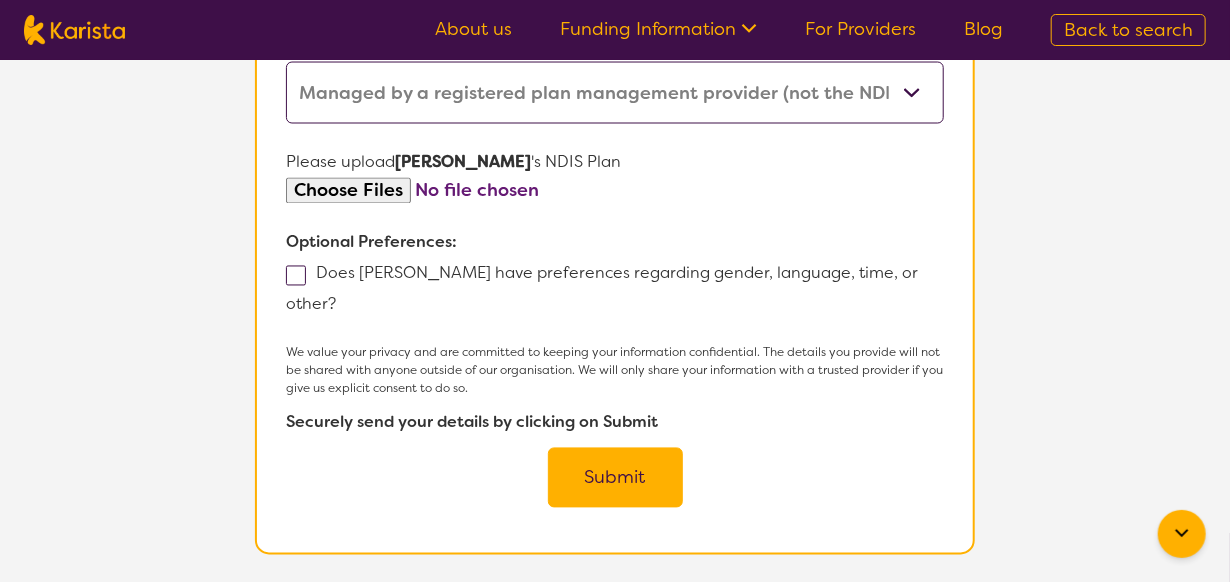 click at bounding box center [296, 276] 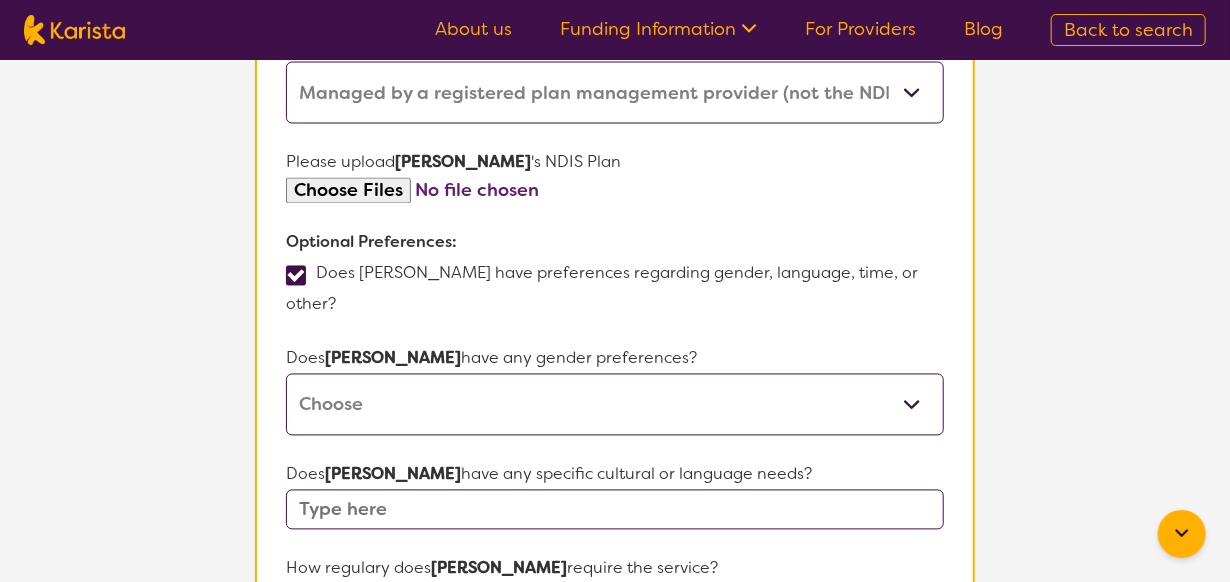 click on "[DEMOGRAPHIC_DATA] [DEMOGRAPHIC_DATA] Other No Preference" at bounding box center (615, 405) 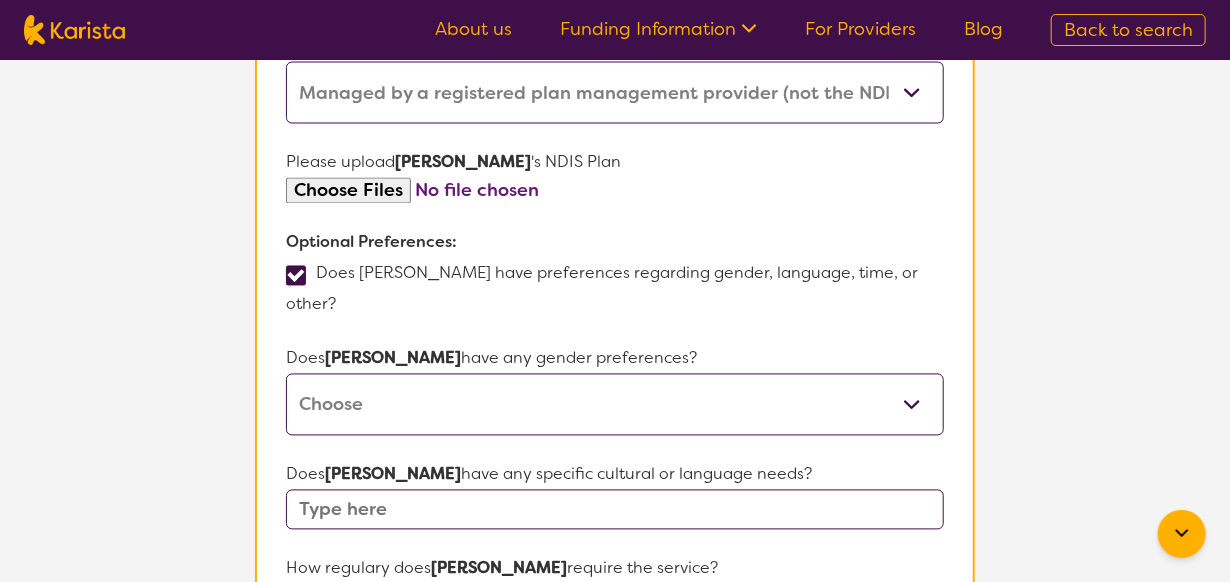click on "[DEMOGRAPHIC_DATA] [DEMOGRAPHIC_DATA] Other No Preference" at bounding box center [615, 405] 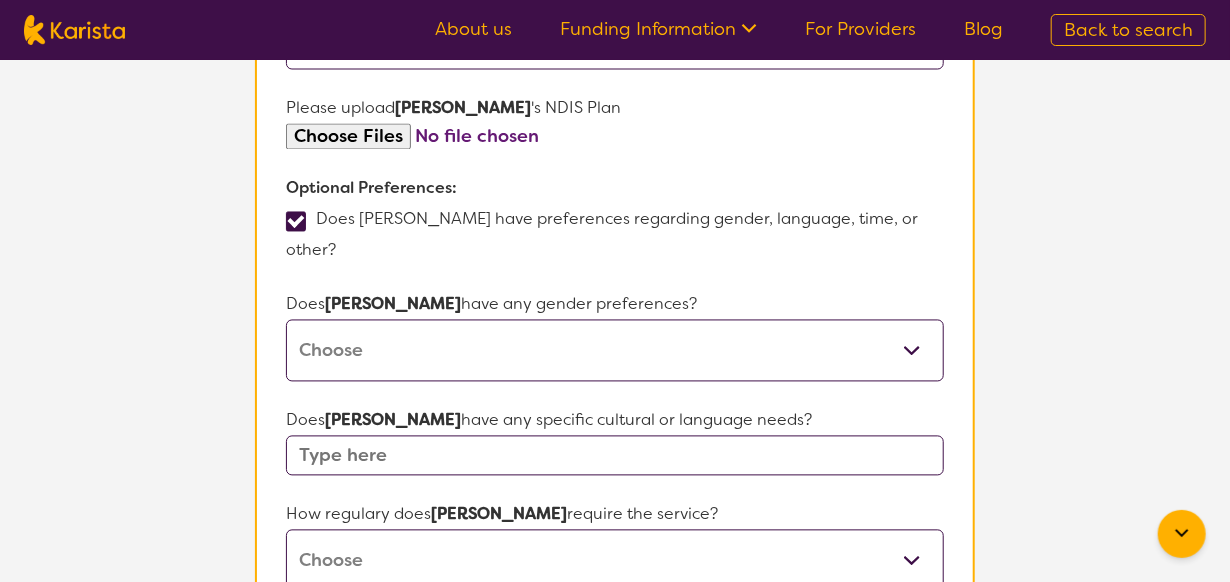 scroll, scrollTop: 1600, scrollLeft: 0, axis: vertical 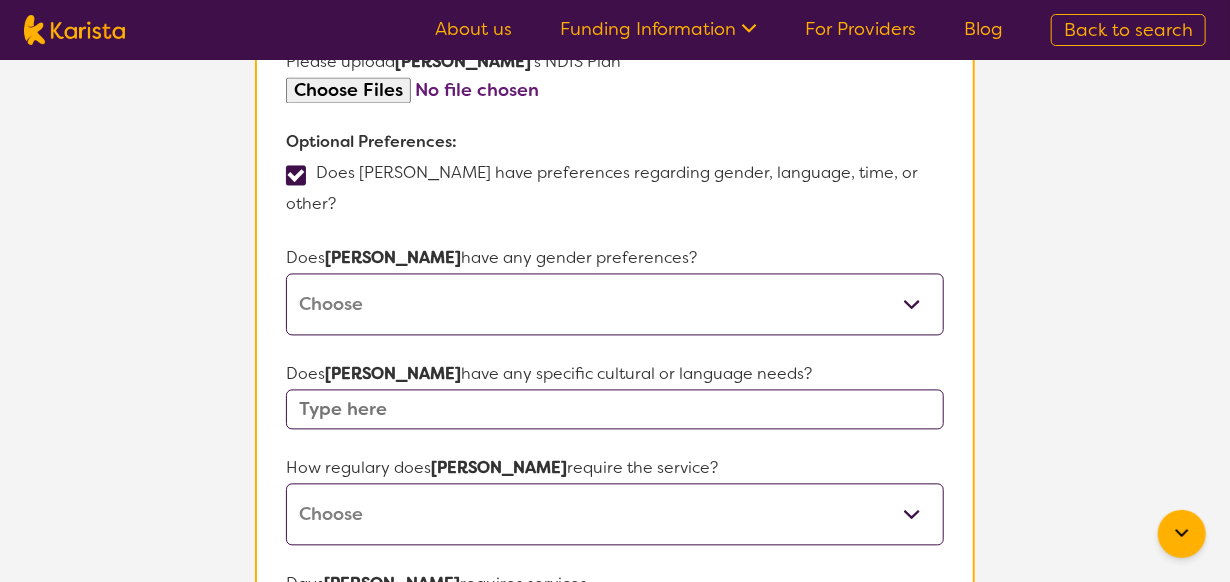 click at bounding box center [615, 410] 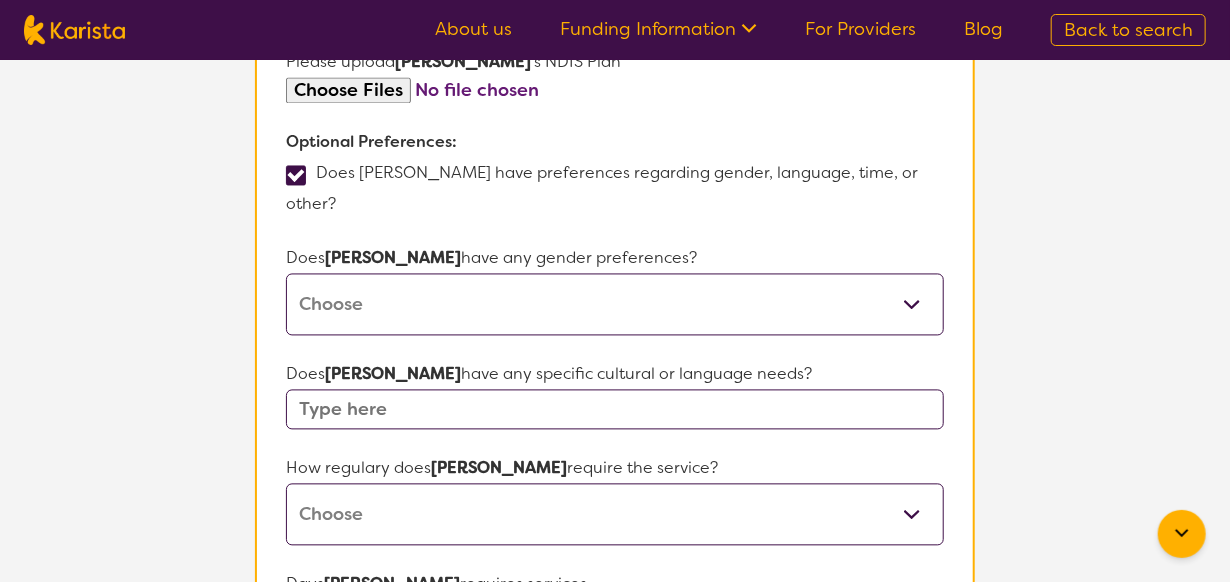 click on "Daily Twice a week Weekly Every fortnight Monthly Other" at bounding box center (615, 515) 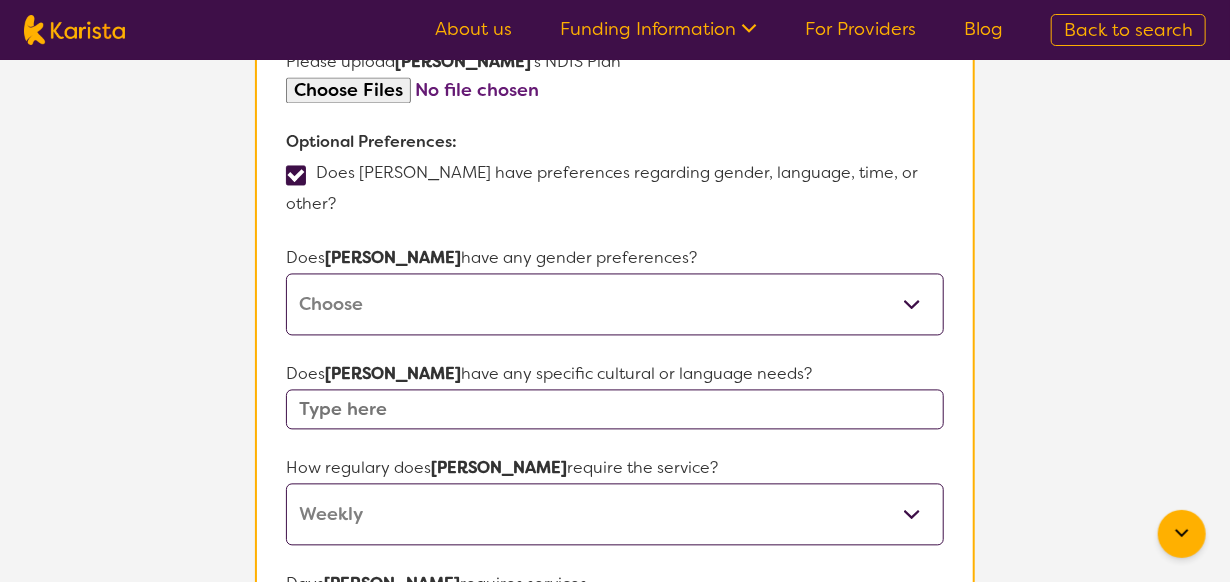 click on "Daily Twice a week Weekly Every fortnight Monthly Other" at bounding box center [615, 515] 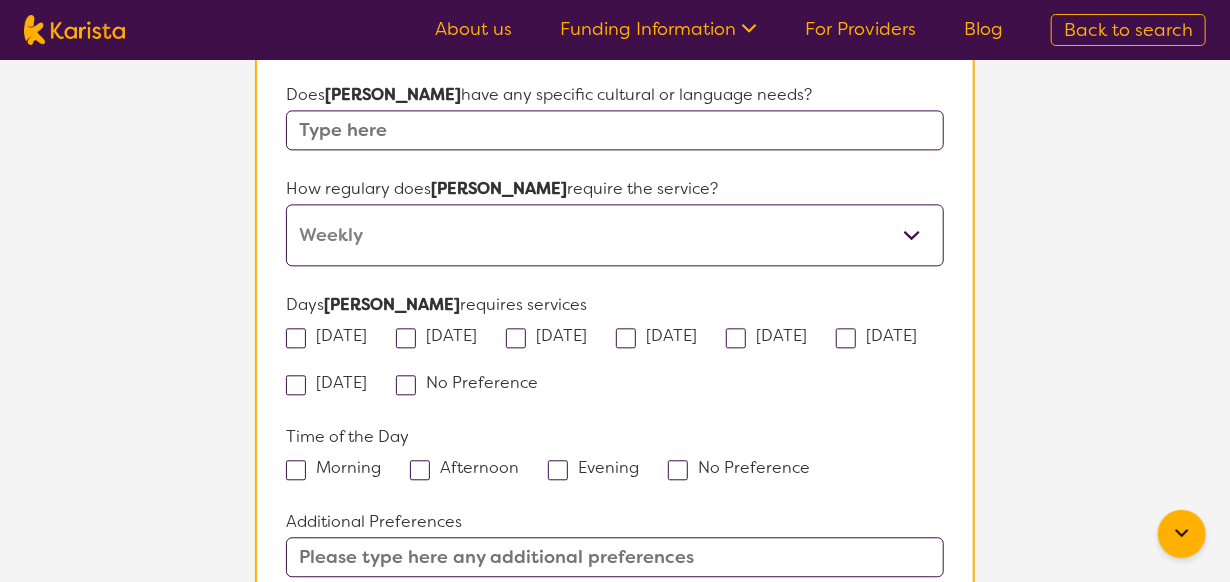 scroll, scrollTop: 1900, scrollLeft: 0, axis: vertical 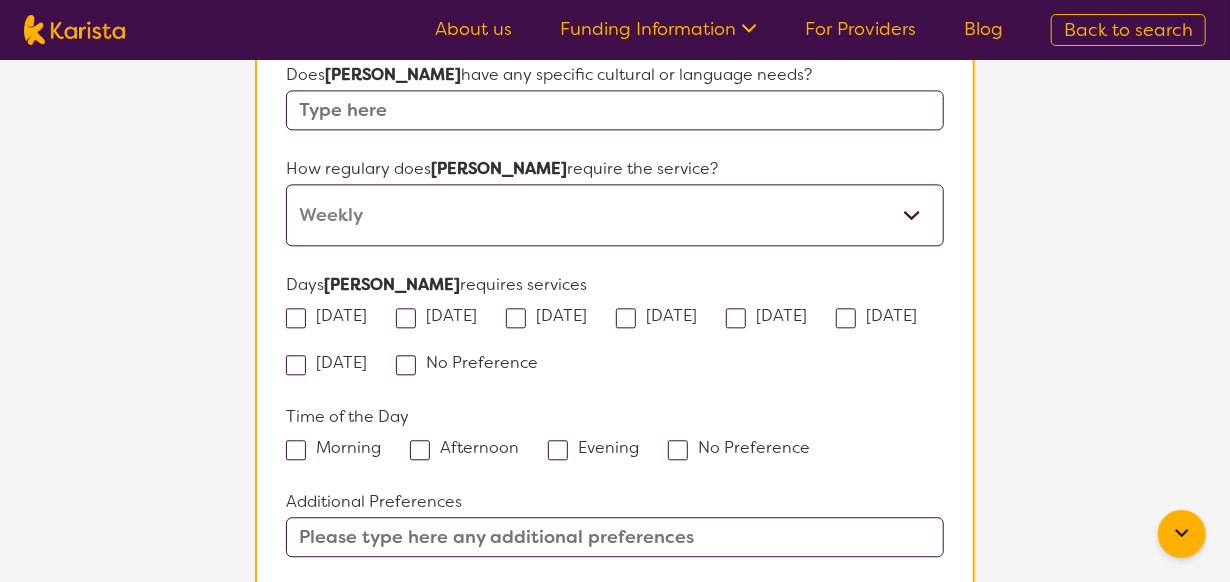 click at bounding box center (626, 318) 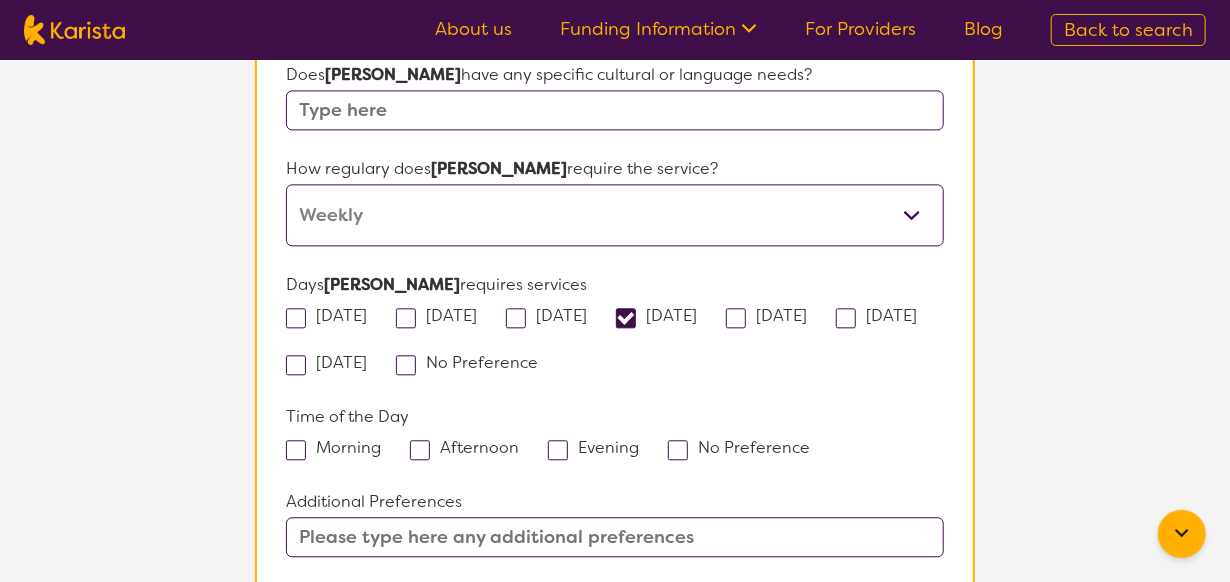 drag, startPoint x: 829, startPoint y: 242, endPoint x: 777, endPoint y: 240, distance: 52.03845 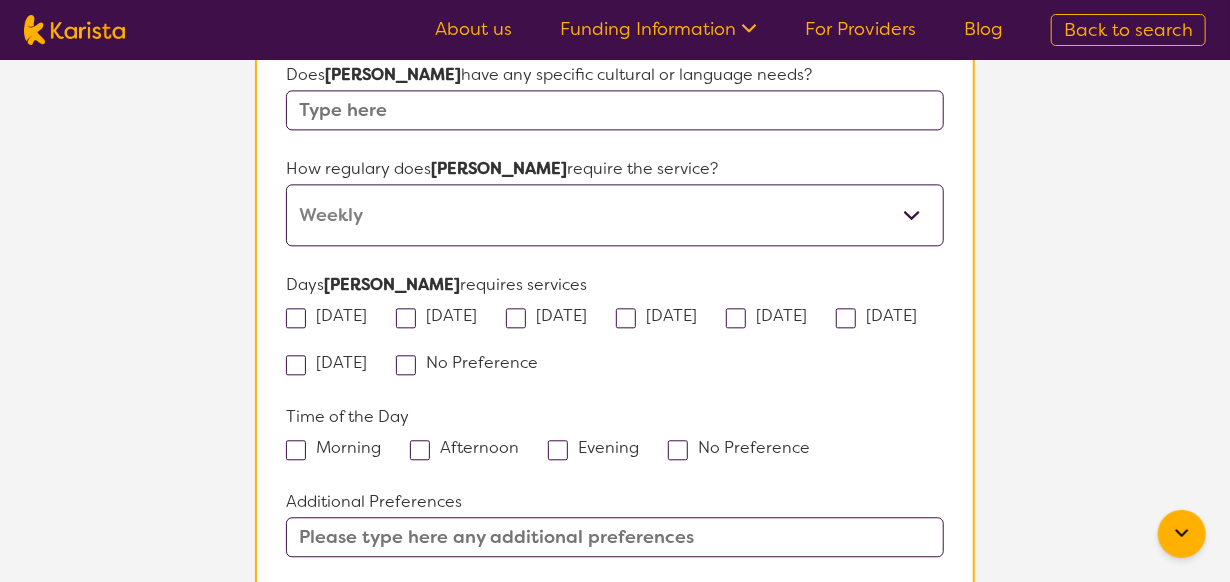 click at bounding box center [406, 365] 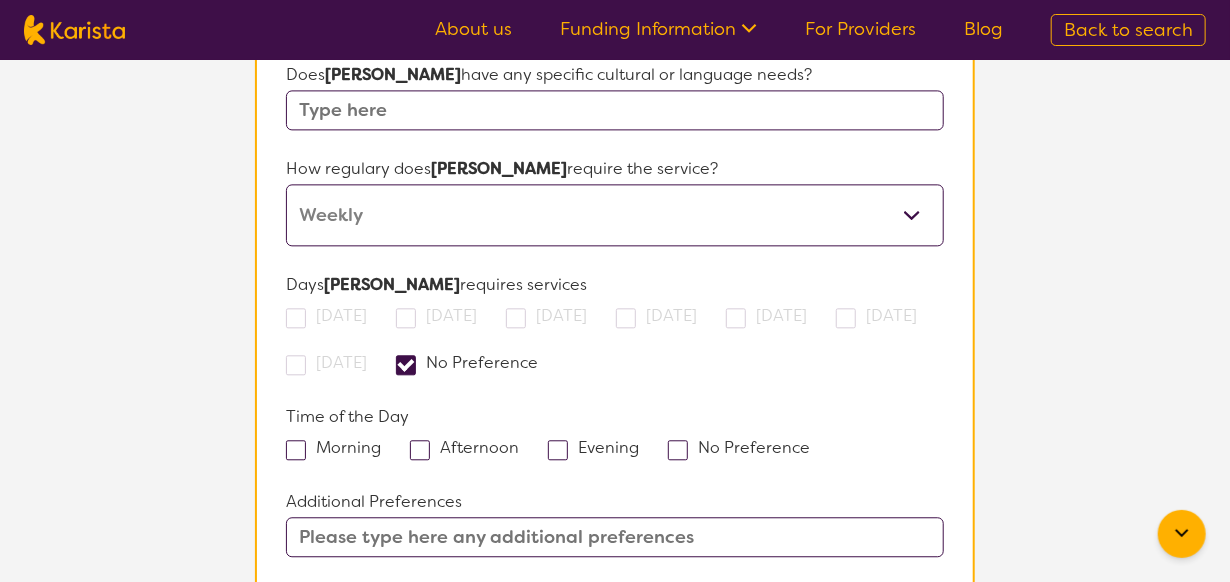 drag, startPoint x: 413, startPoint y: 373, endPoint x: 385, endPoint y: 380, distance: 28.86174 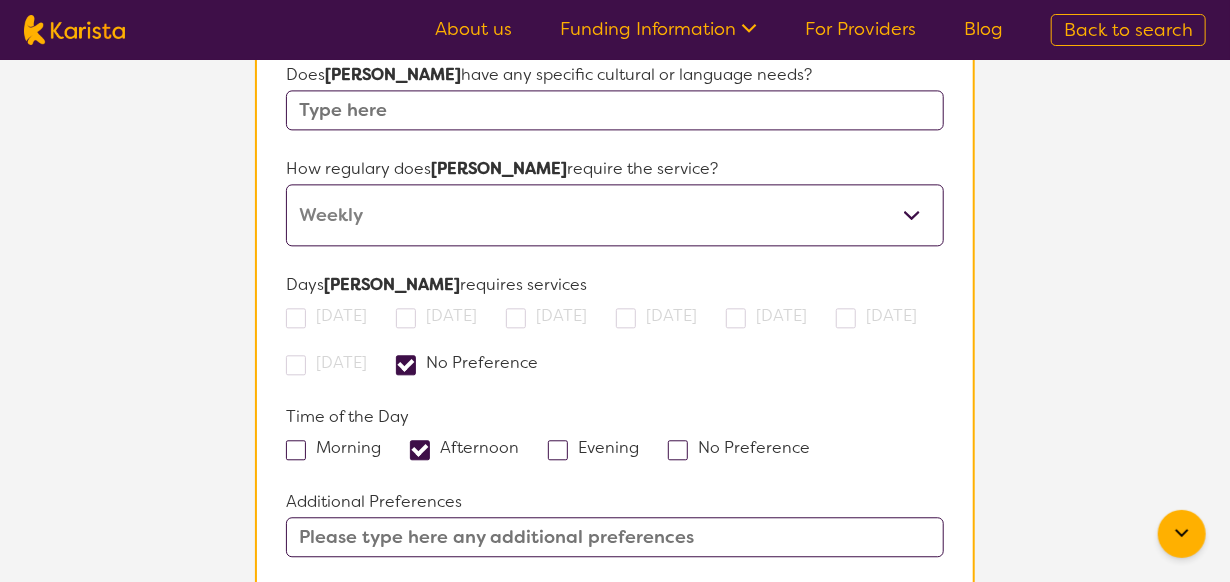 click at bounding box center [296, 450] 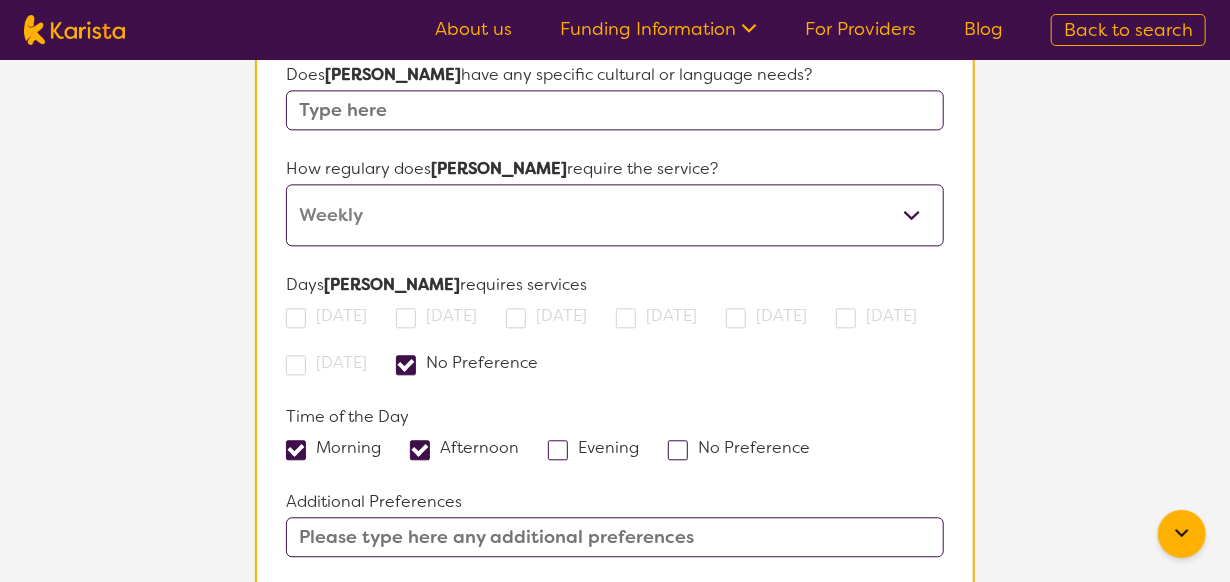 scroll, scrollTop: 2000, scrollLeft: 0, axis: vertical 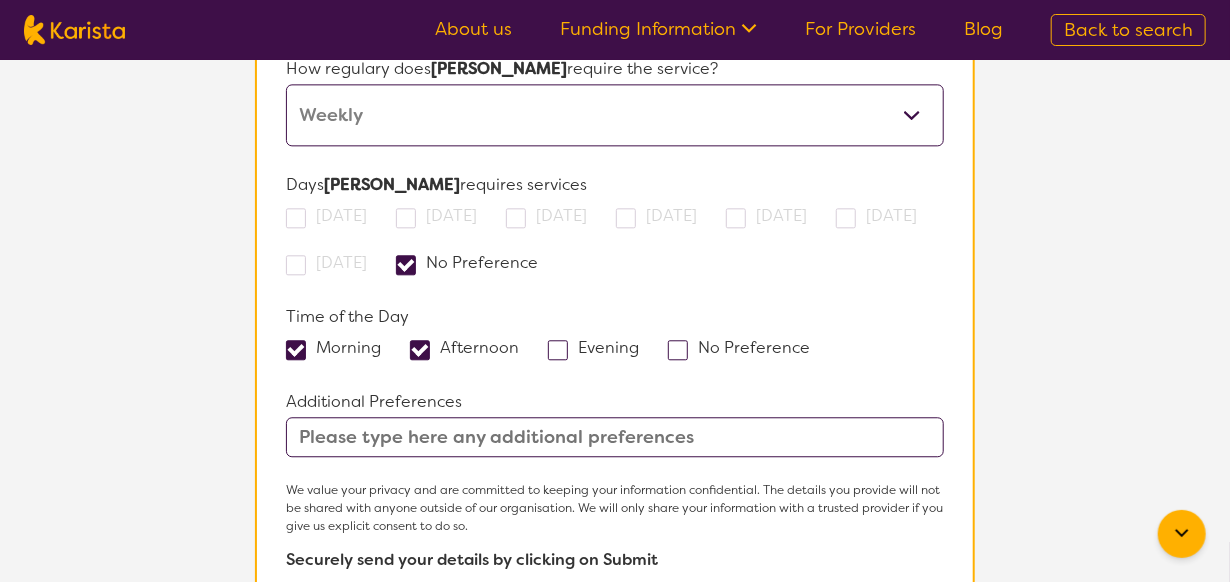 click on "Submit" at bounding box center (615, 615) 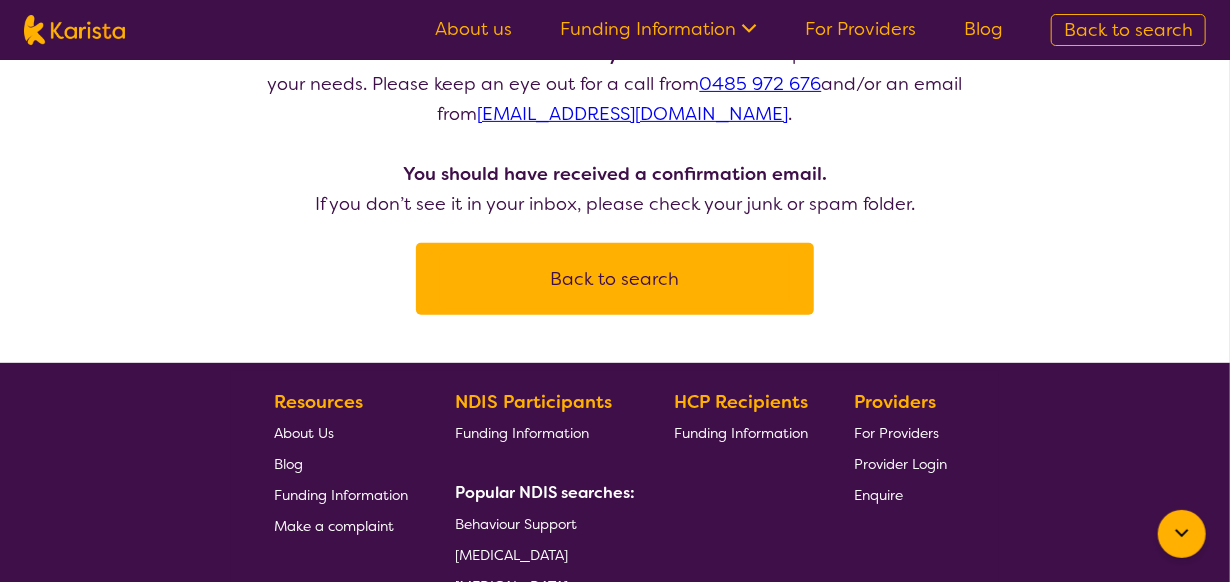 scroll, scrollTop: 0, scrollLeft: 0, axis: both 